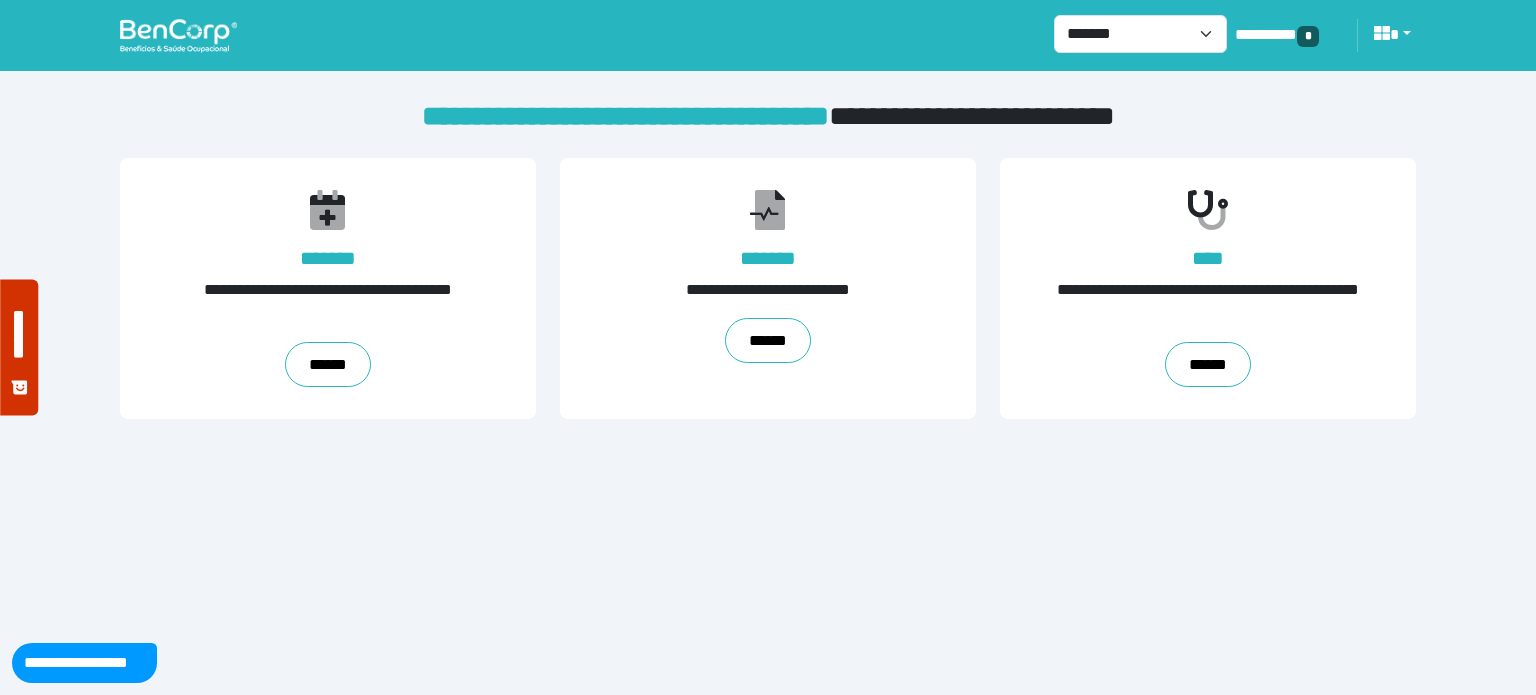 scroll, scrollTop: 0, scrollLeft: 0, axis: both 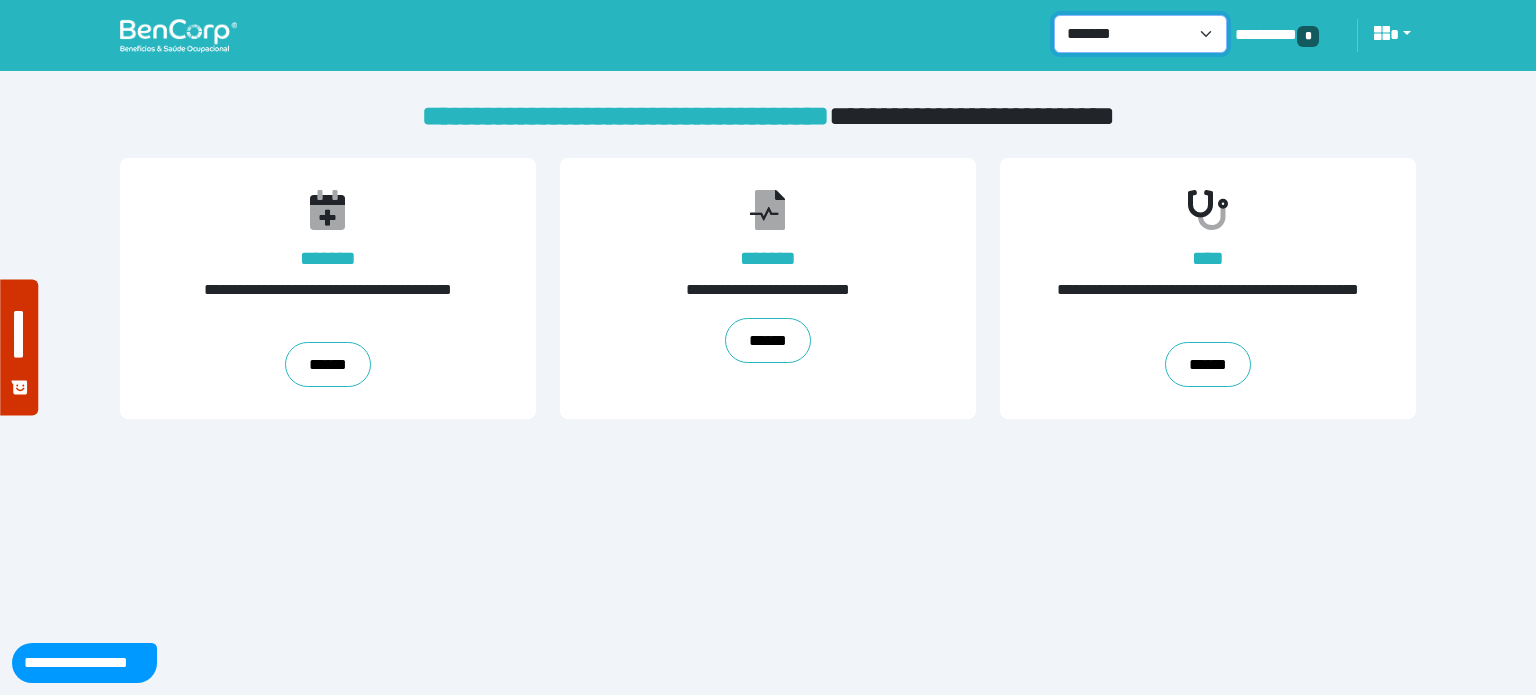 drag, startPoint x: 0, startPoint y: 0, endPoint x: 1104, endPoint y: 24, distance: 1104.2609 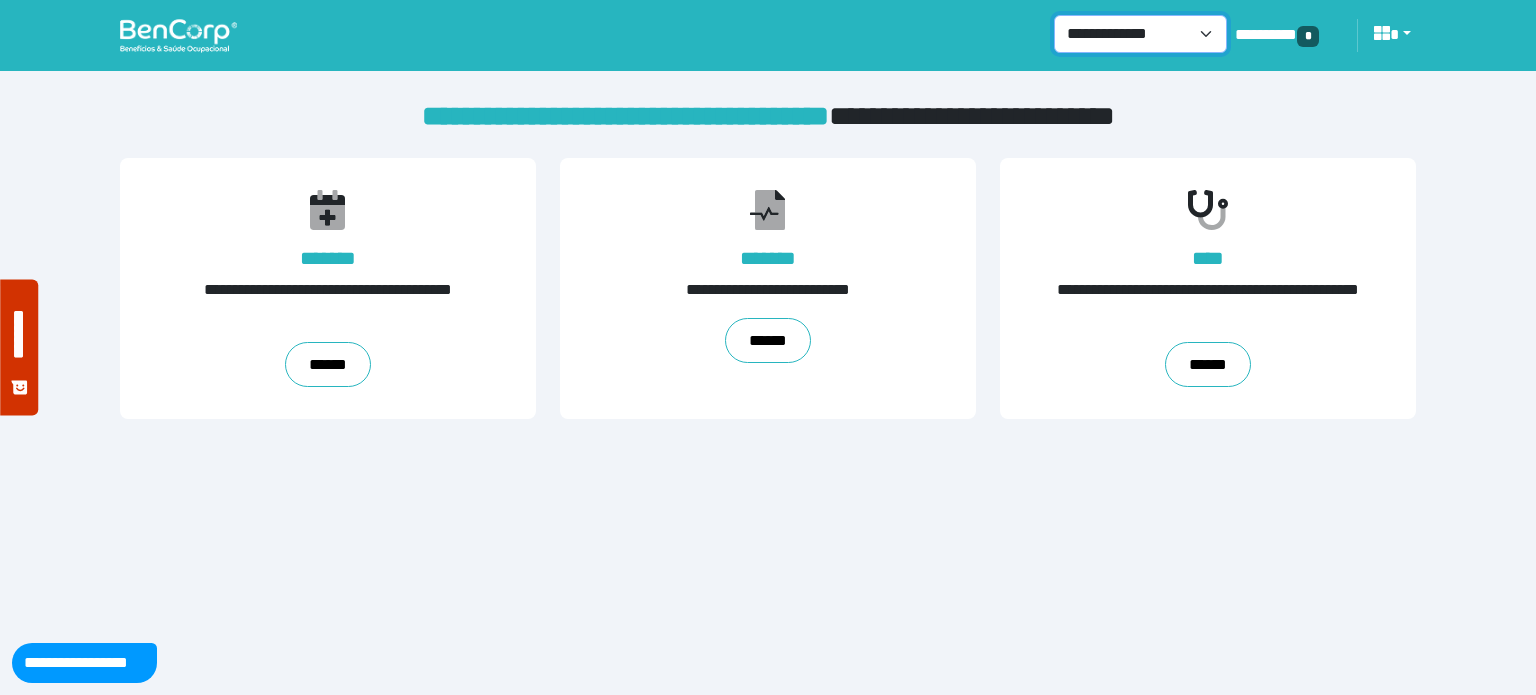 click on "**********" at bounding box center [1140, 34] 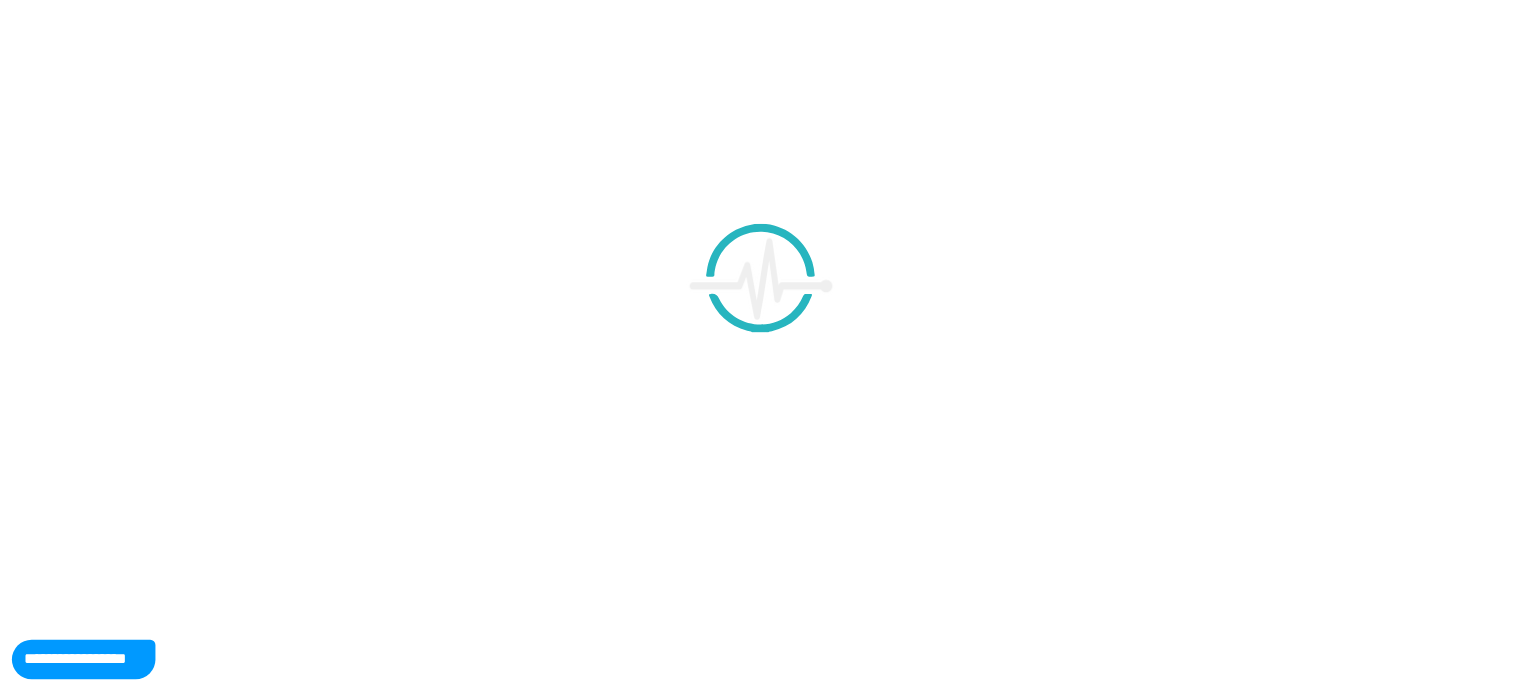 scroll, scrollTop: 0, scrollLeft: 0, axis: both 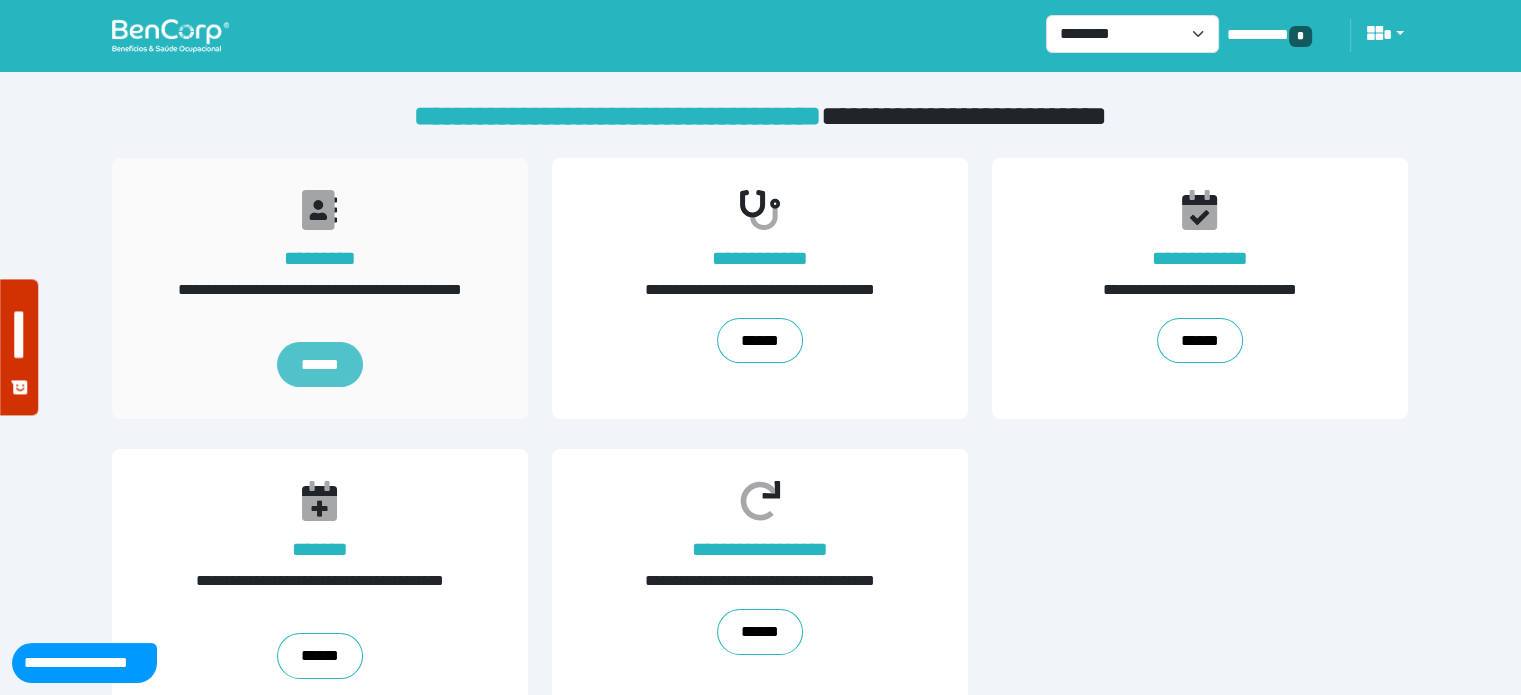 click on "******" at bounding box center [320, 365] 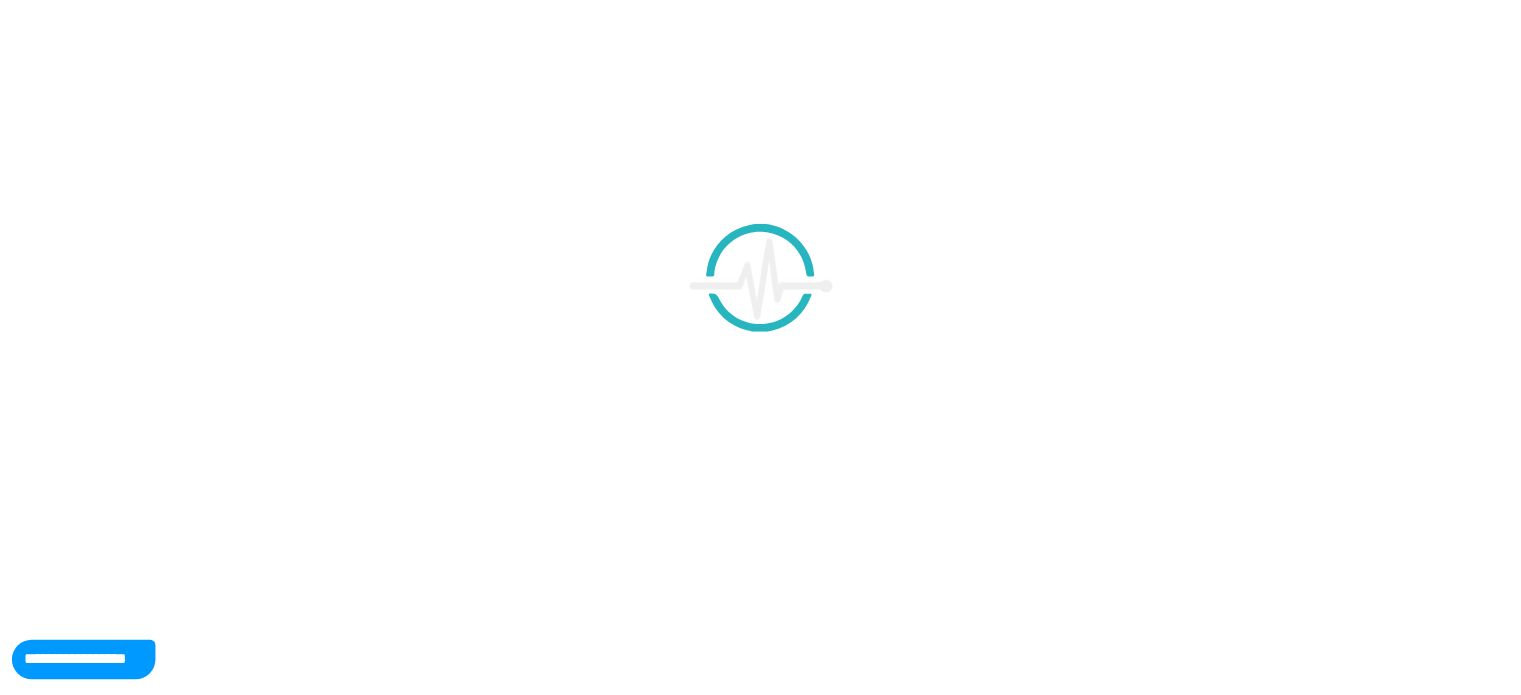 scroll, scrollTop: 0, scrollLeft: 0, axis: both 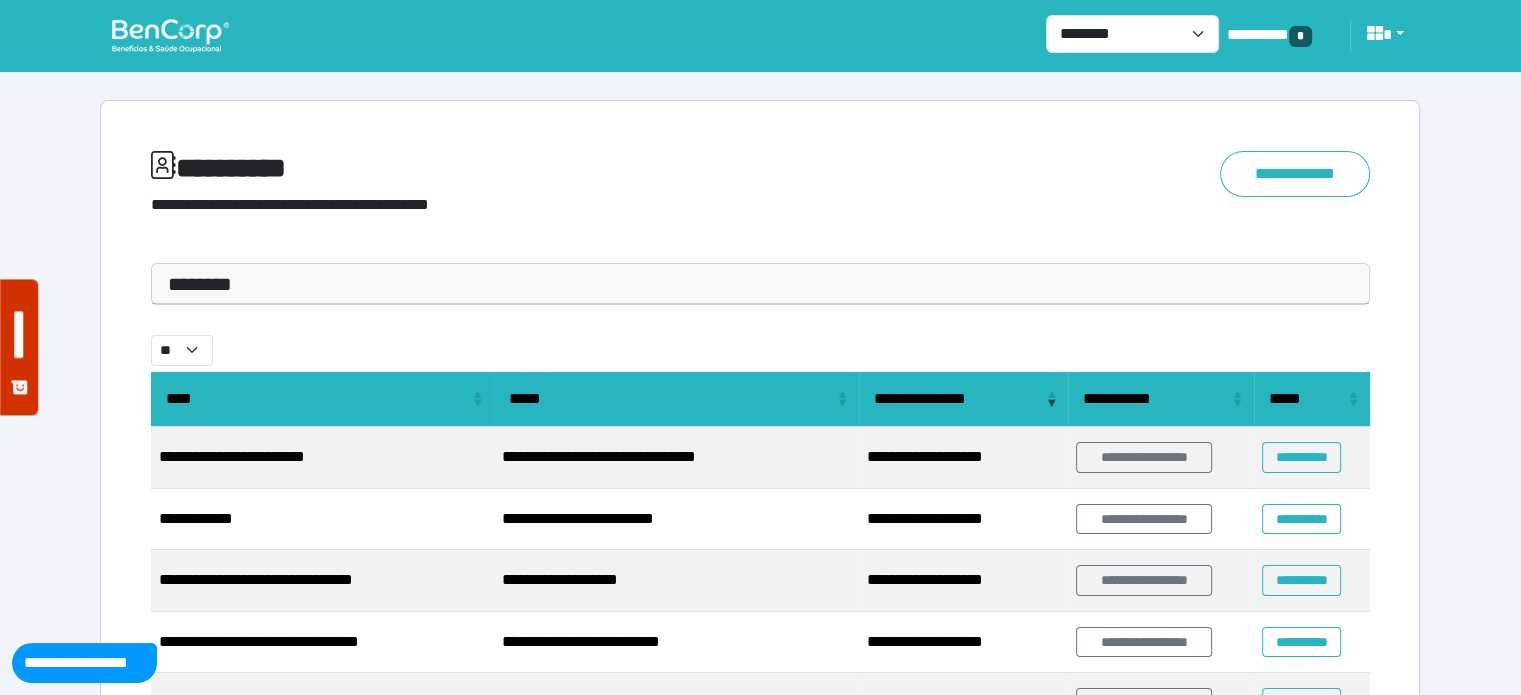 click on "********" at bounding box center (760, 284) 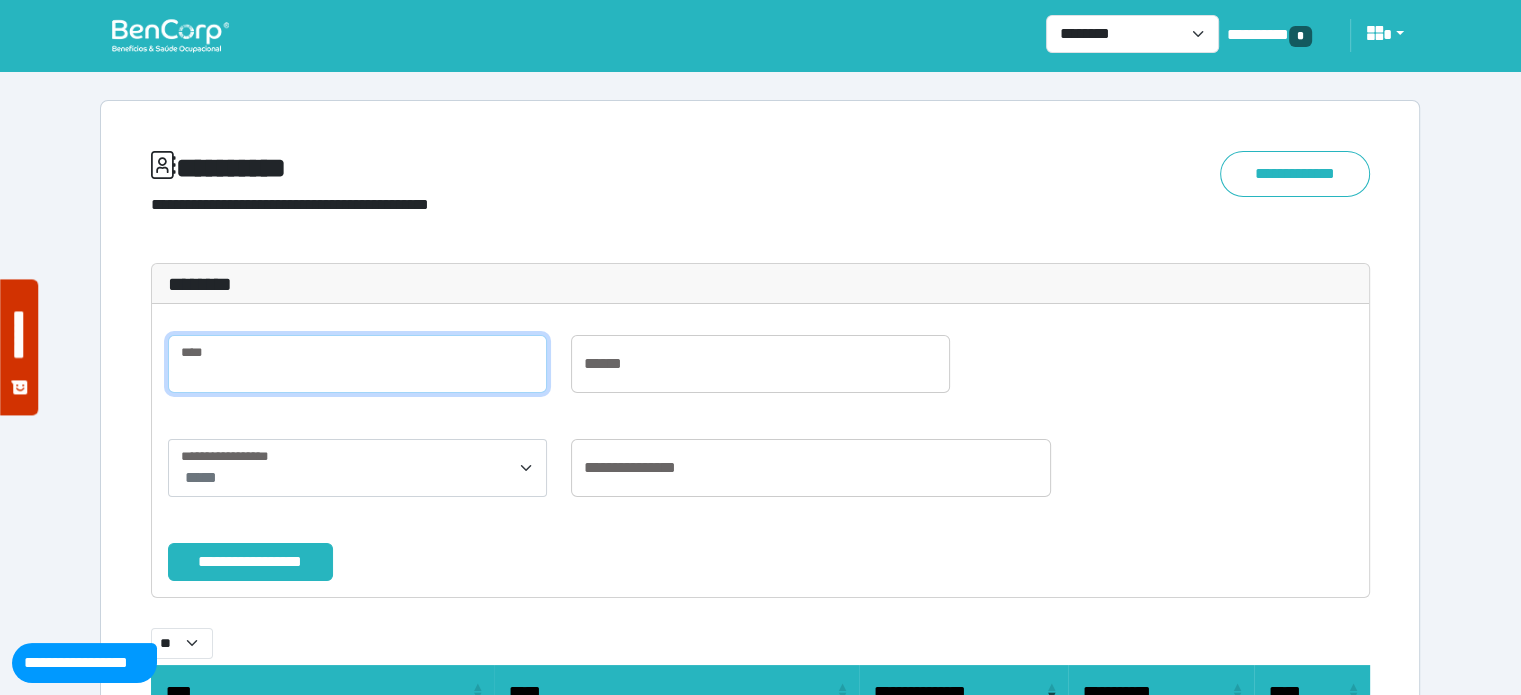 drag, startPoint x: 296, startPoint y: 360, endPoint x: 285, endPoint y: 365, distance: 12.083046 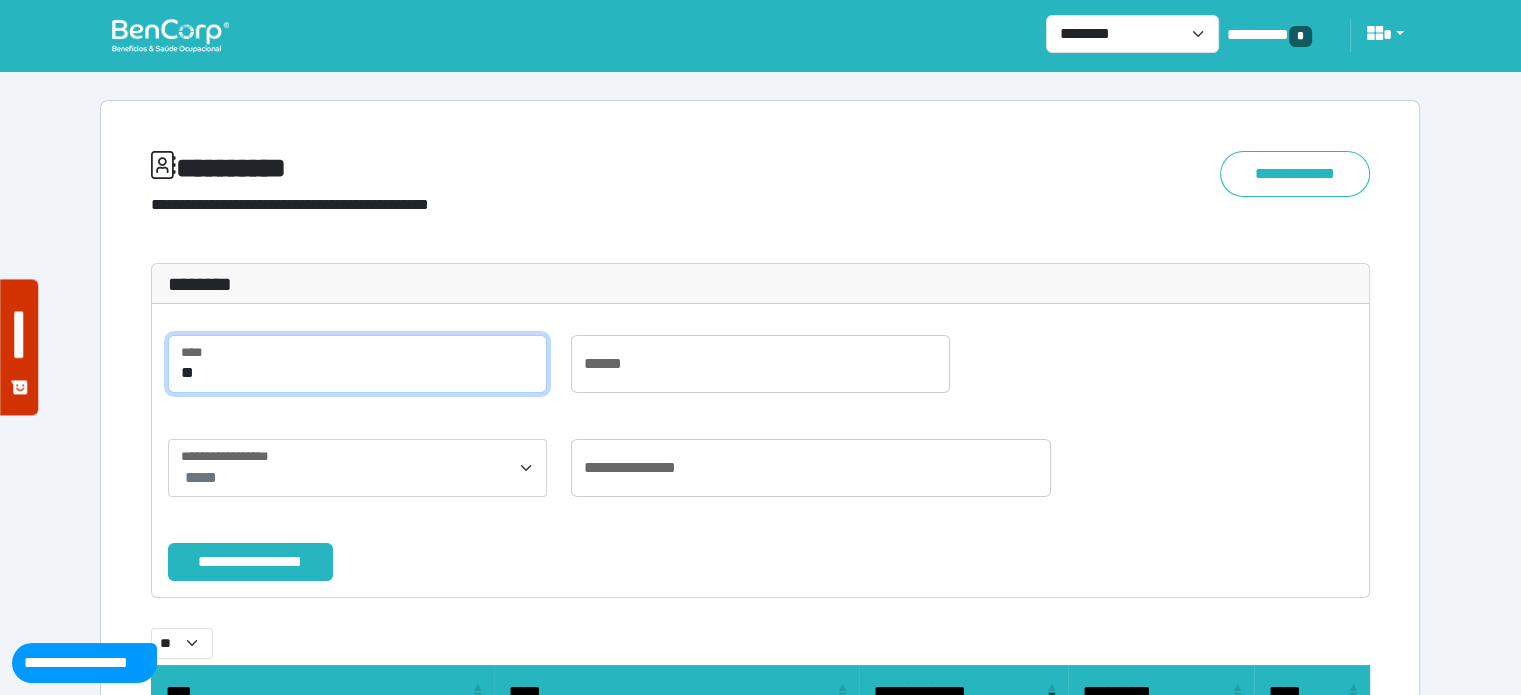 type on "*" 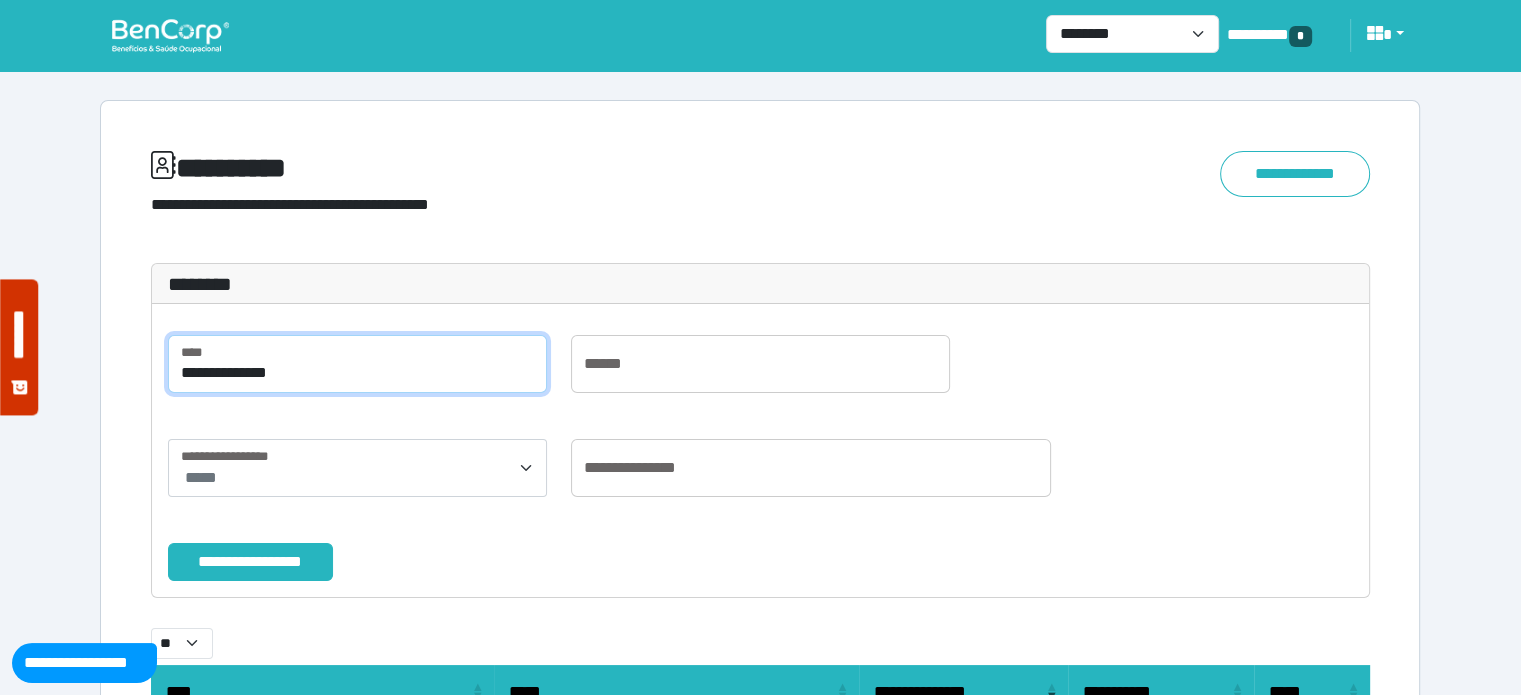 type on "**********" 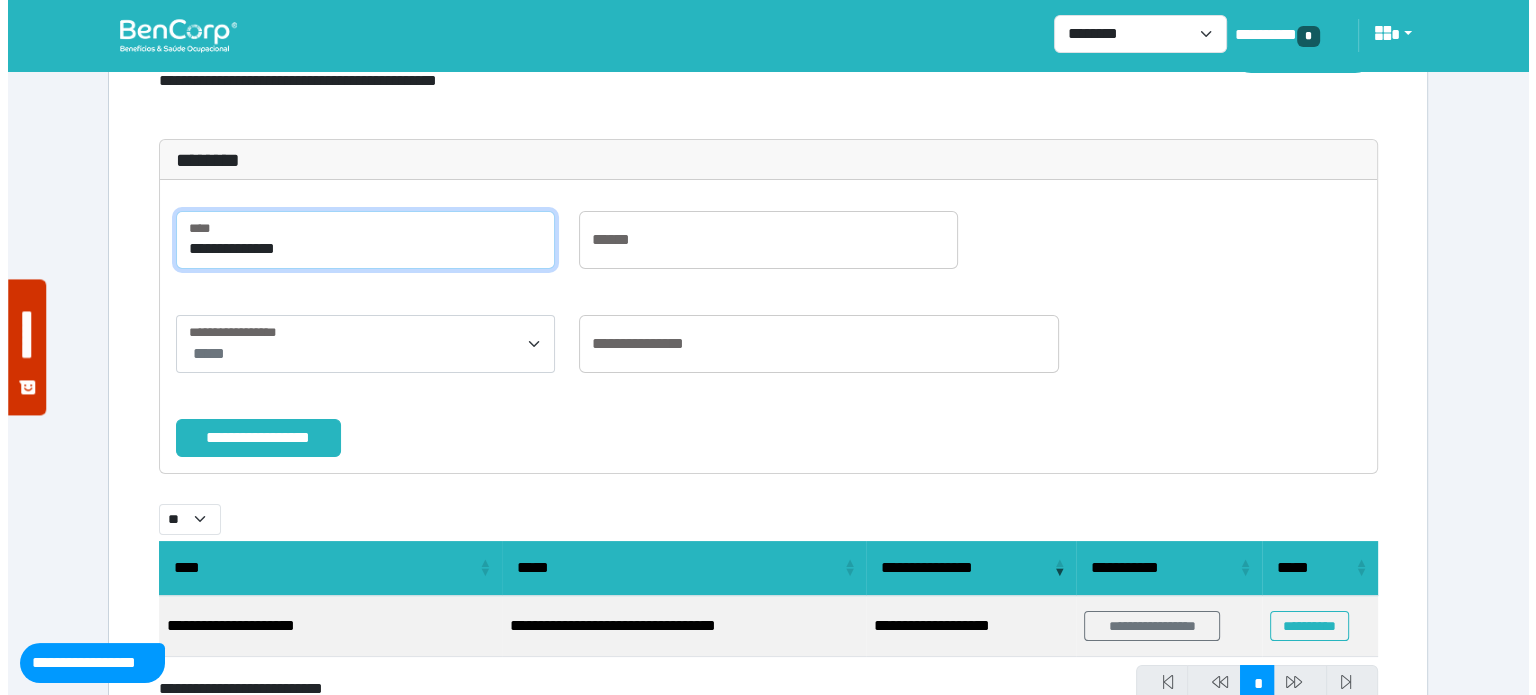 scroll, scrollTop: 203, scrollLeft: 0, axis: vertical 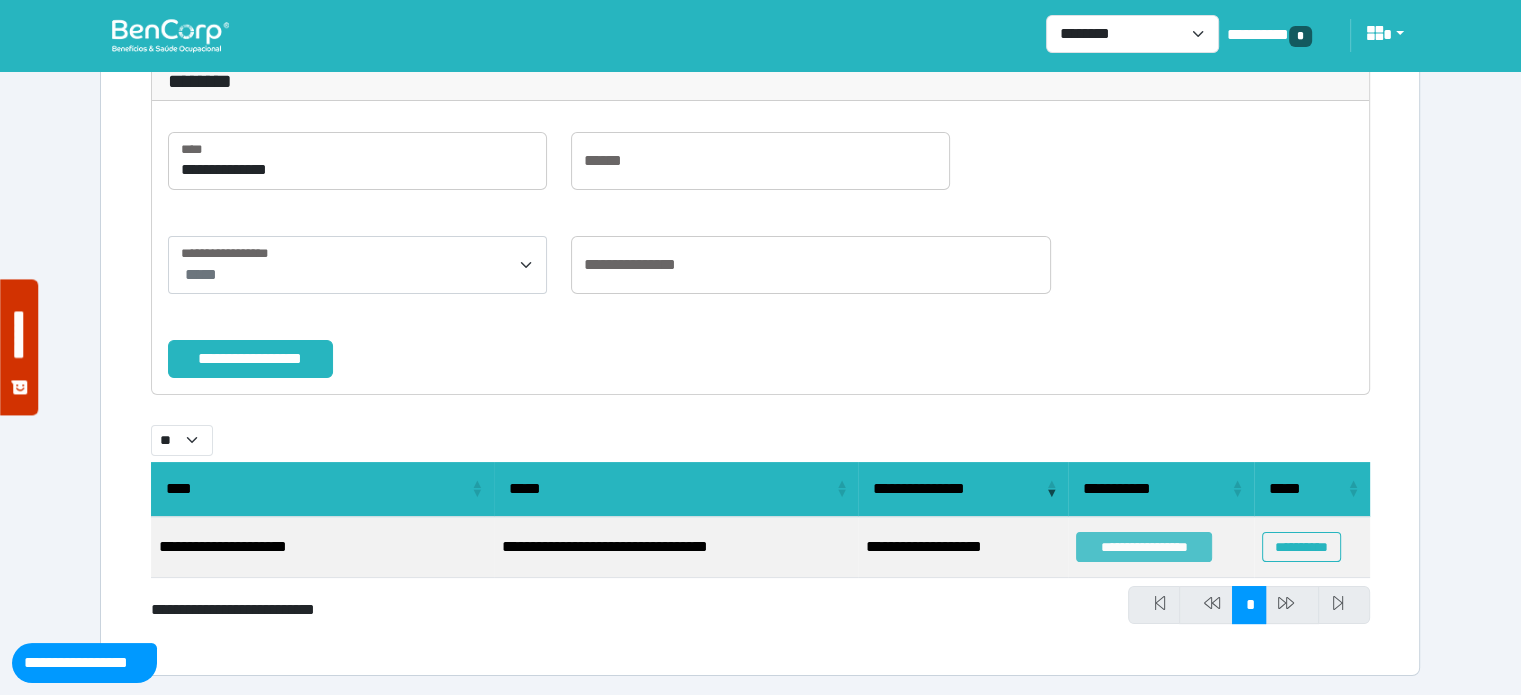 click on "**********" at bounding box center (1144, 547) 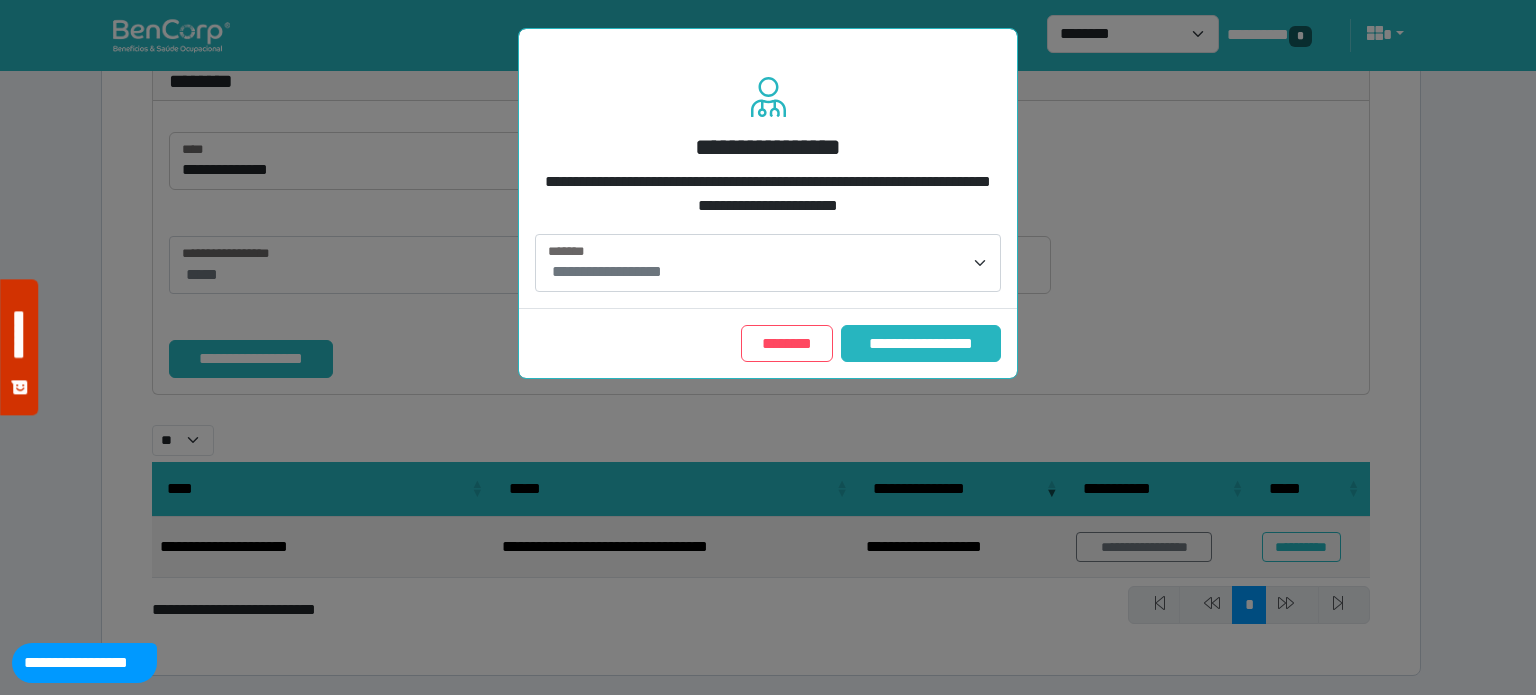 click on "**********" at bounding box center [768, 263] 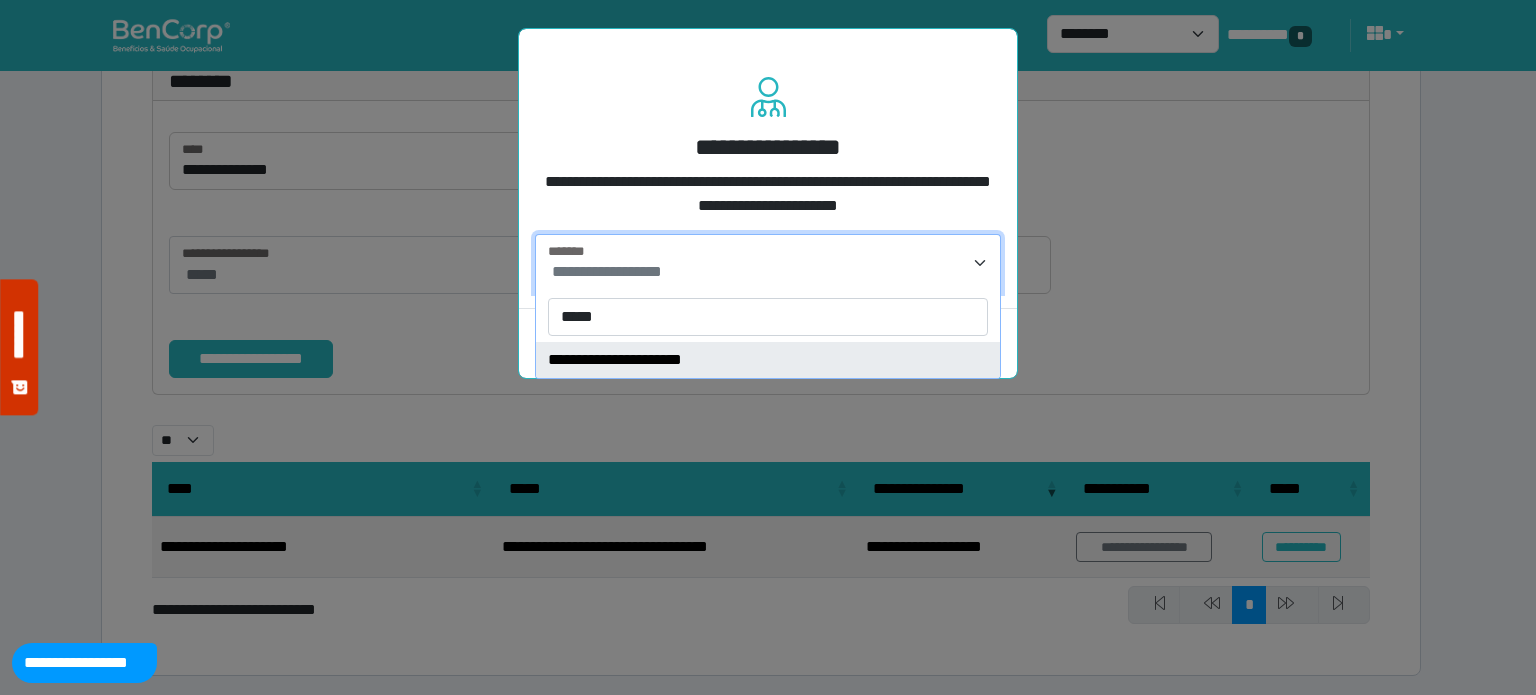 type on "*****" 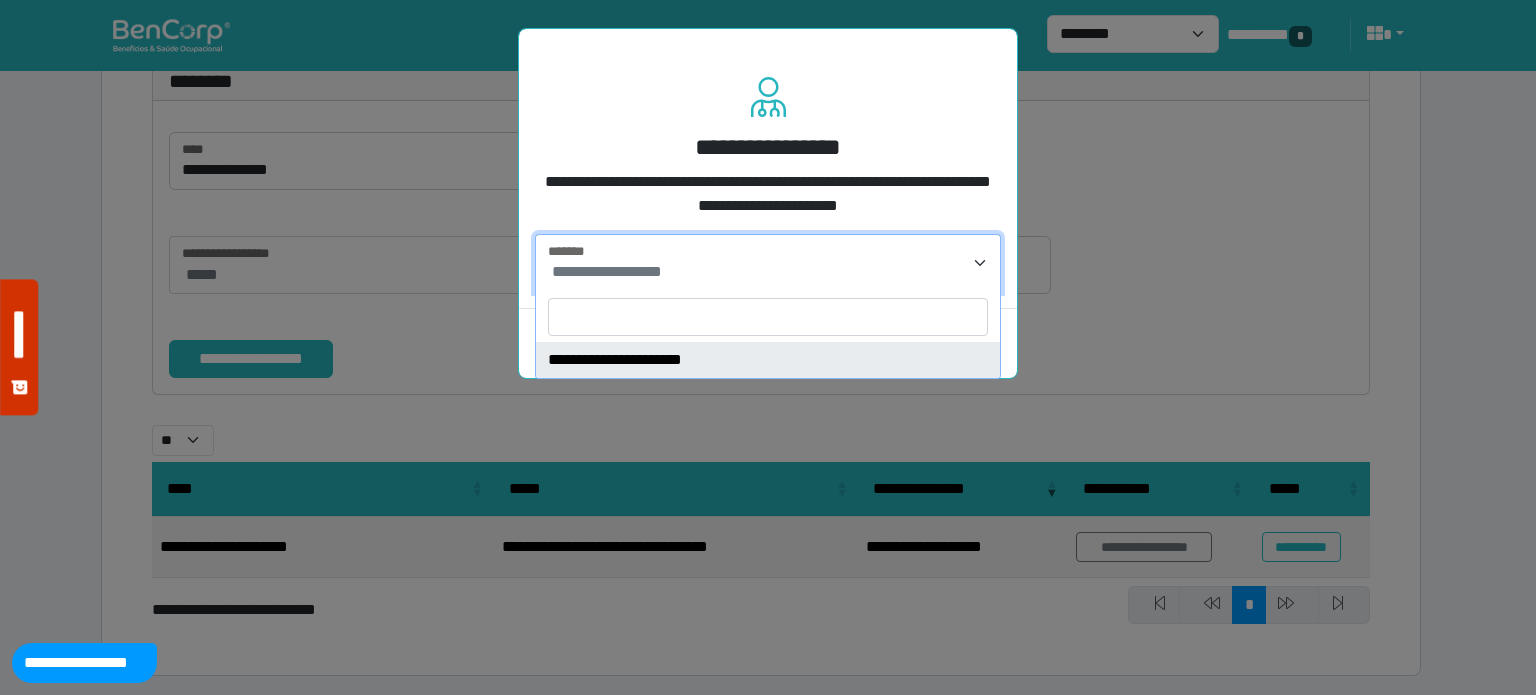 select on "****" 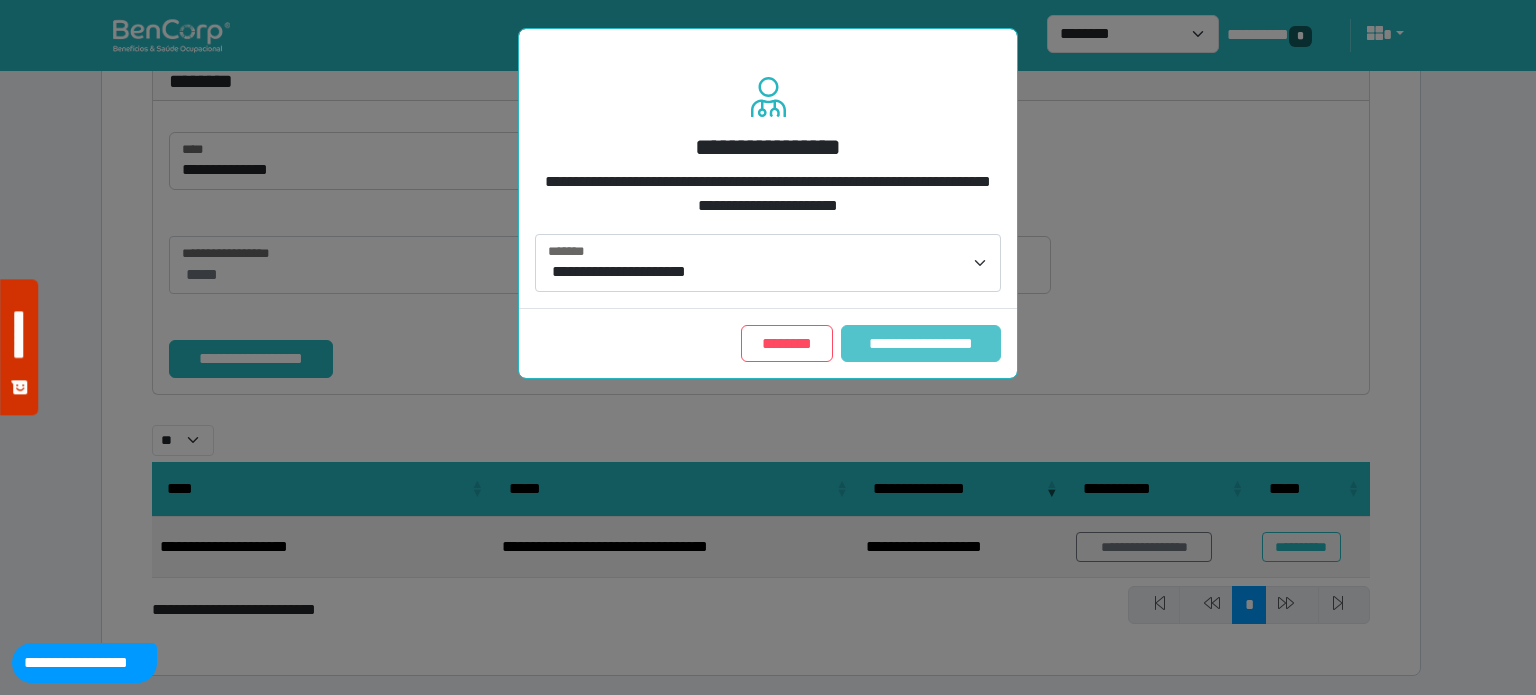 click on "**********" at bounding box center (921, 344) 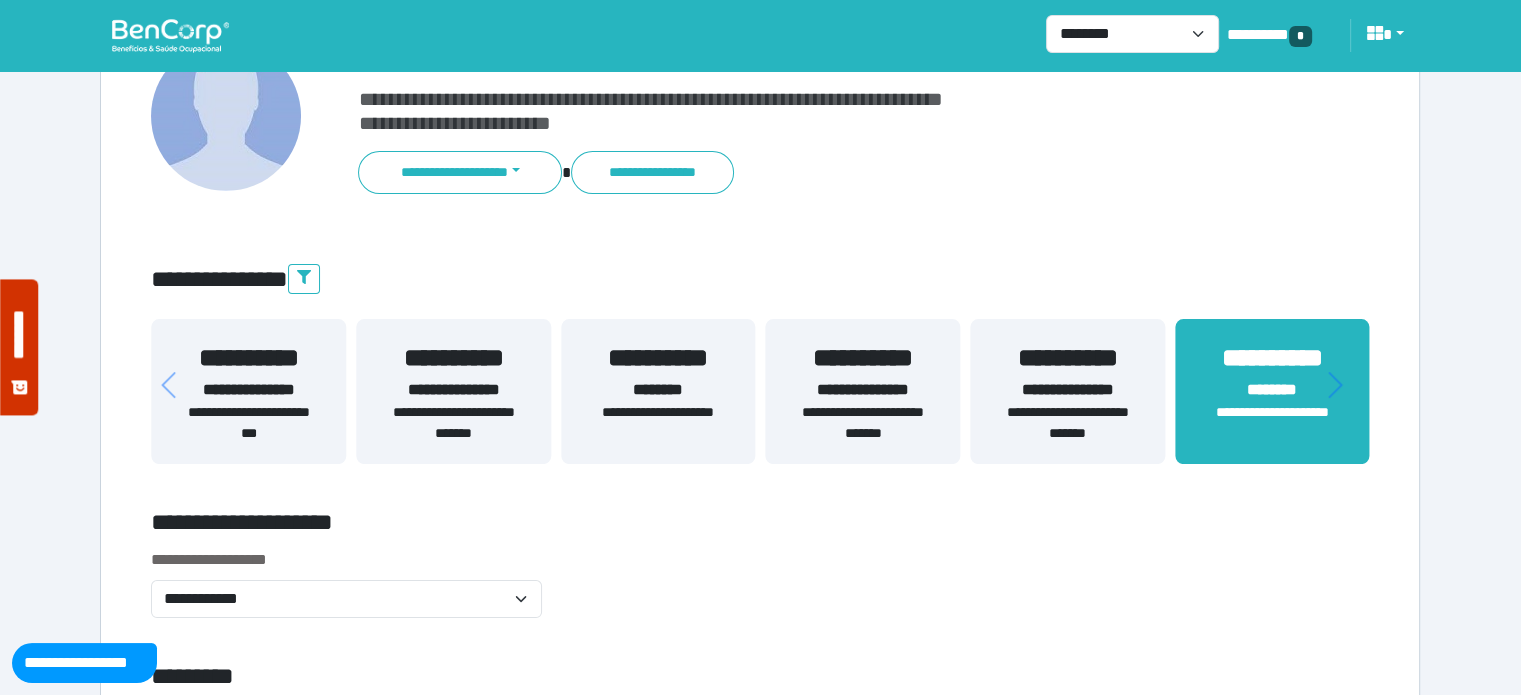 scroll, scrollTop: 300, scrollLeft: 0, axis: vertical 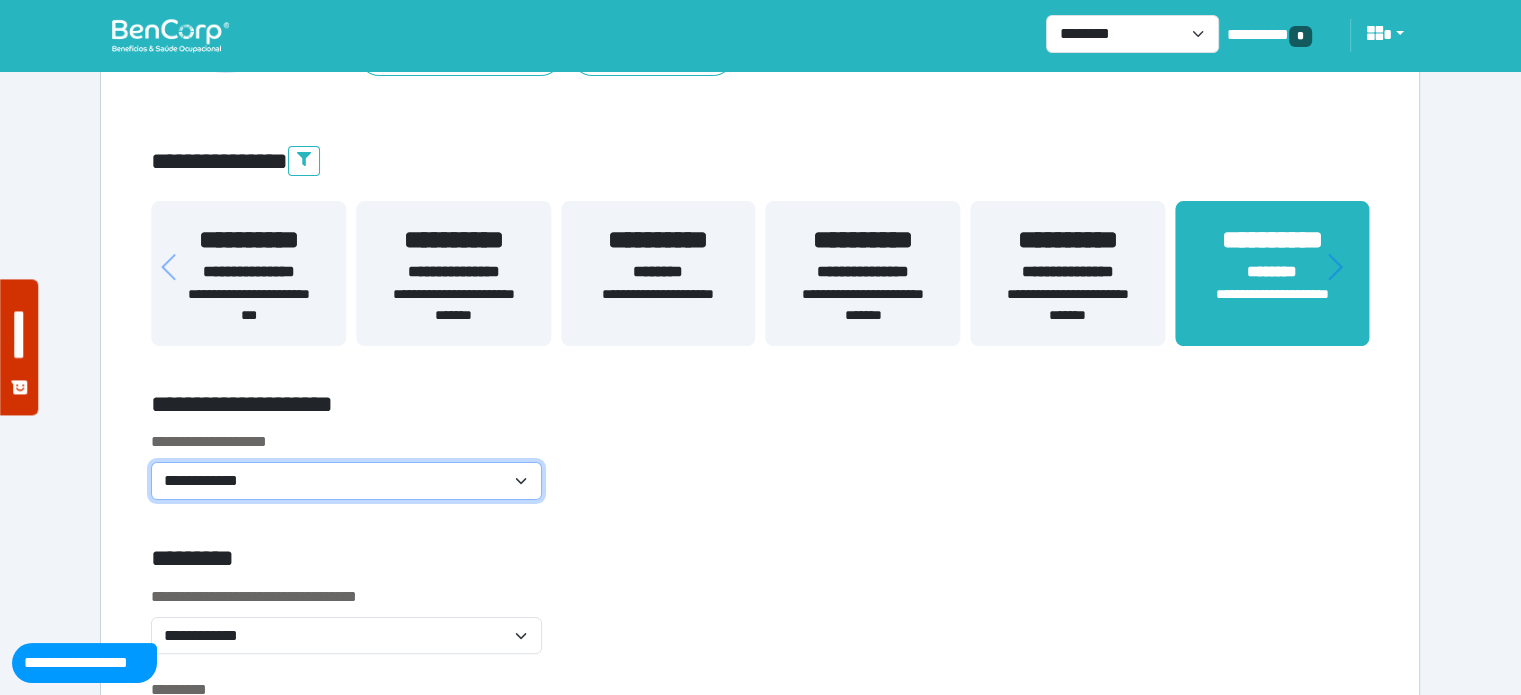click on "**********" at bounding box center [346, 481] 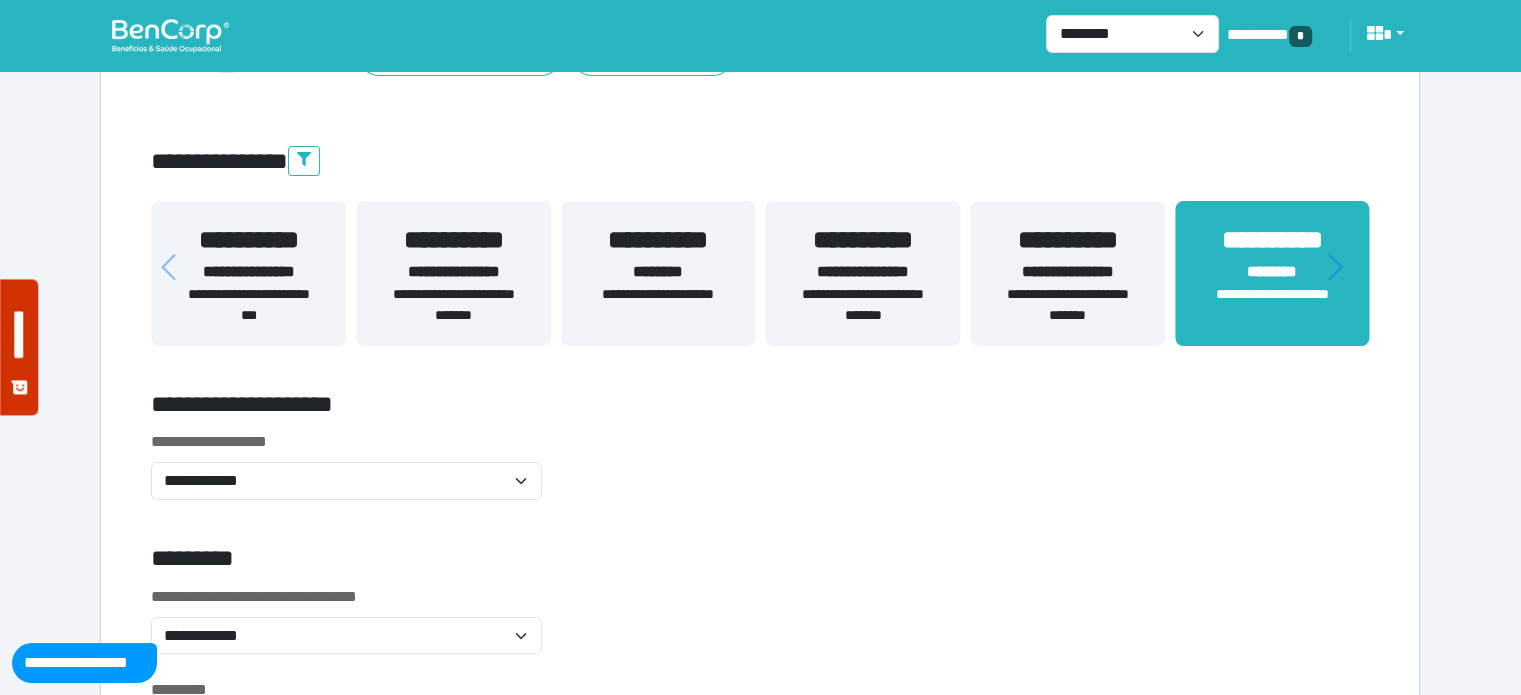 click on "**********" at bounding box center [760, 477] 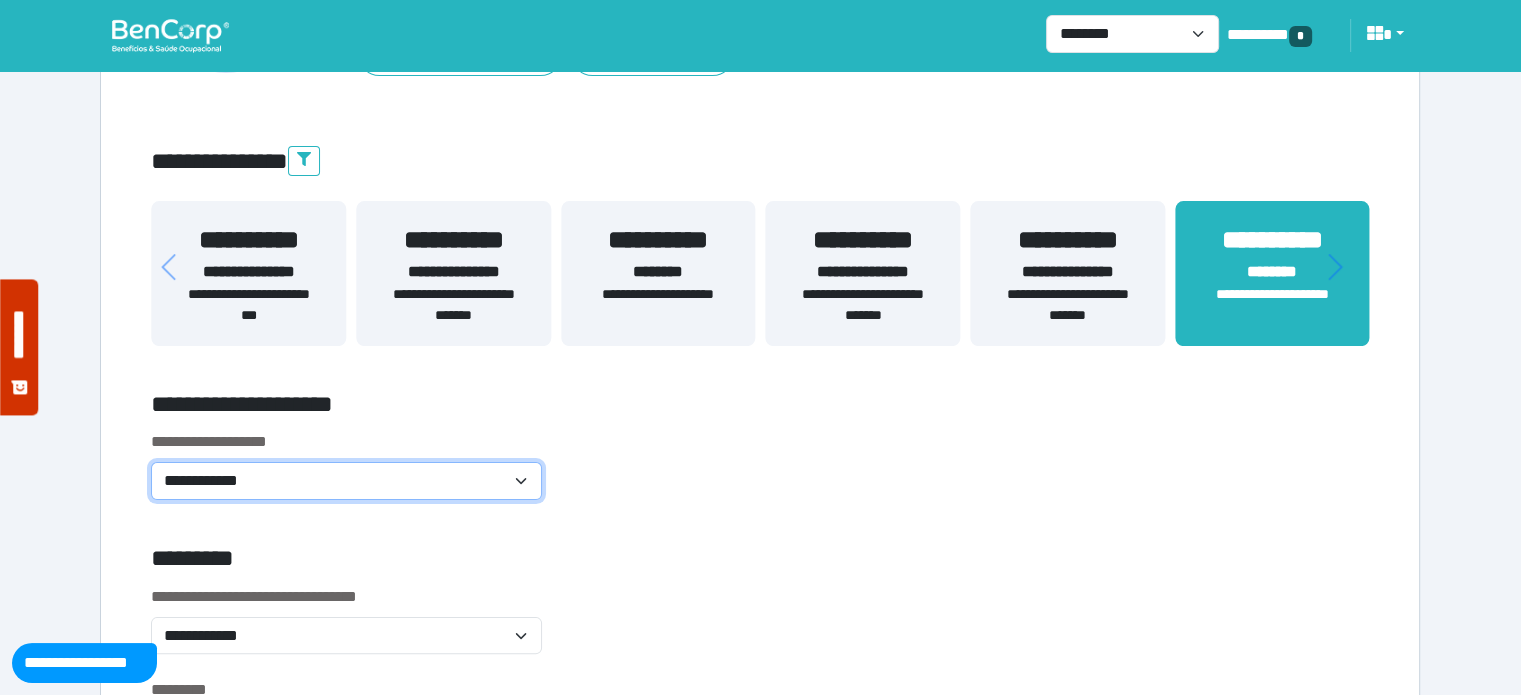 click on "**********" at bounding box center [346, 481] 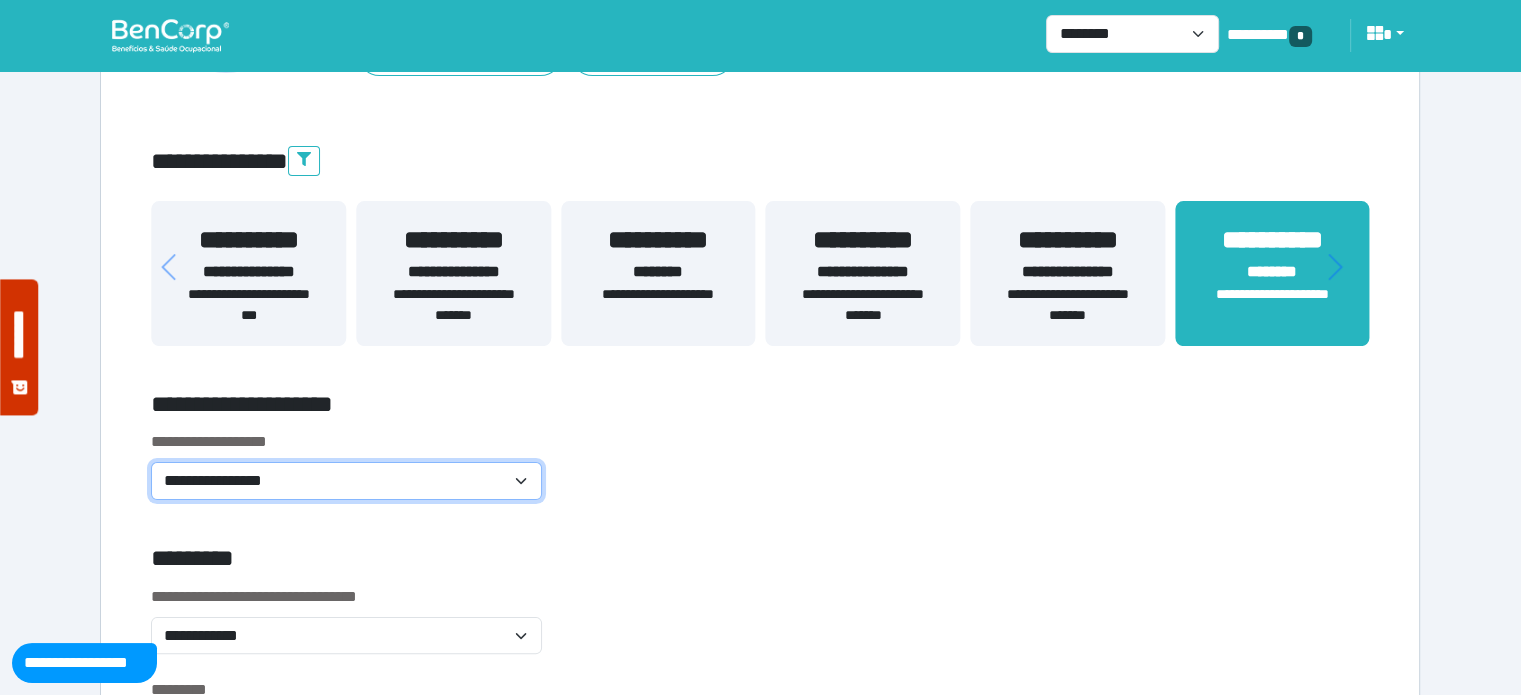 click on "**********" at bounding box center (346, 481) 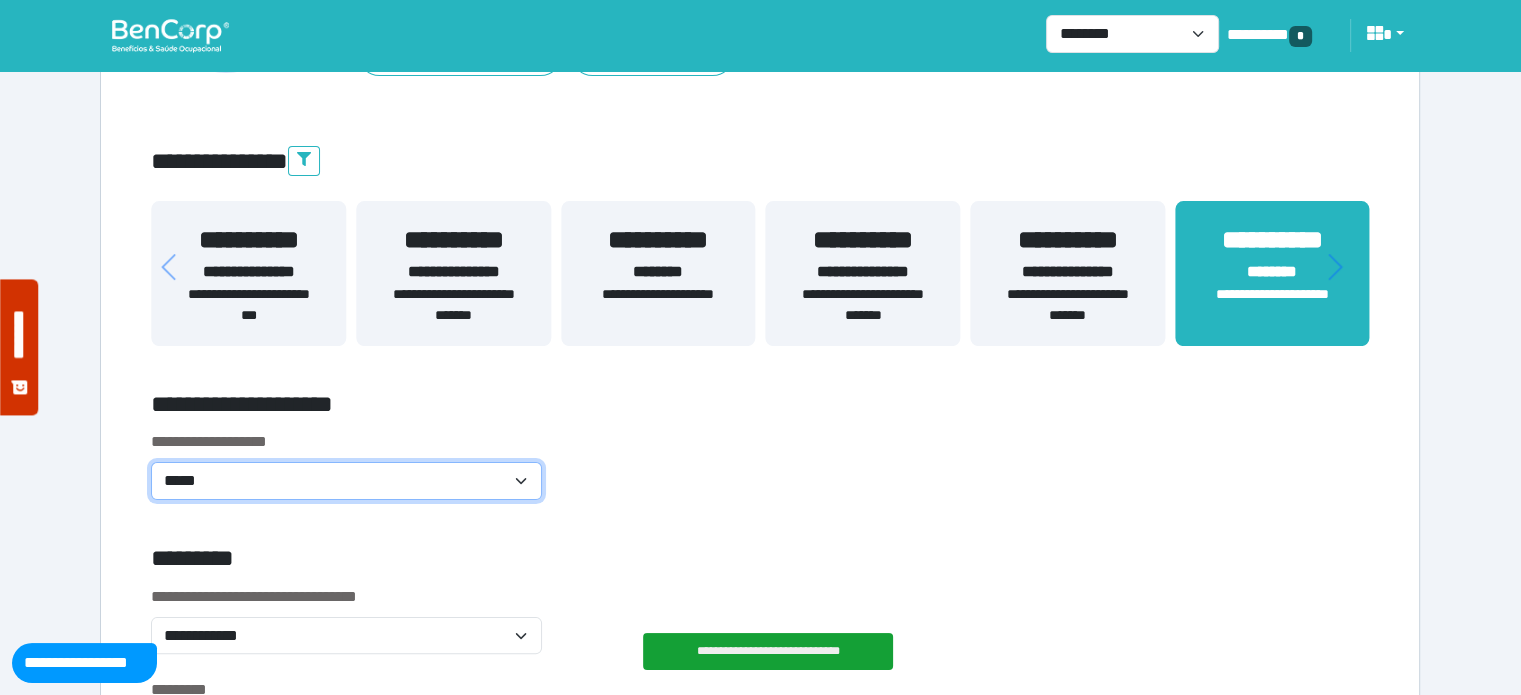 click on "**********" at bounding box center (346, 481) 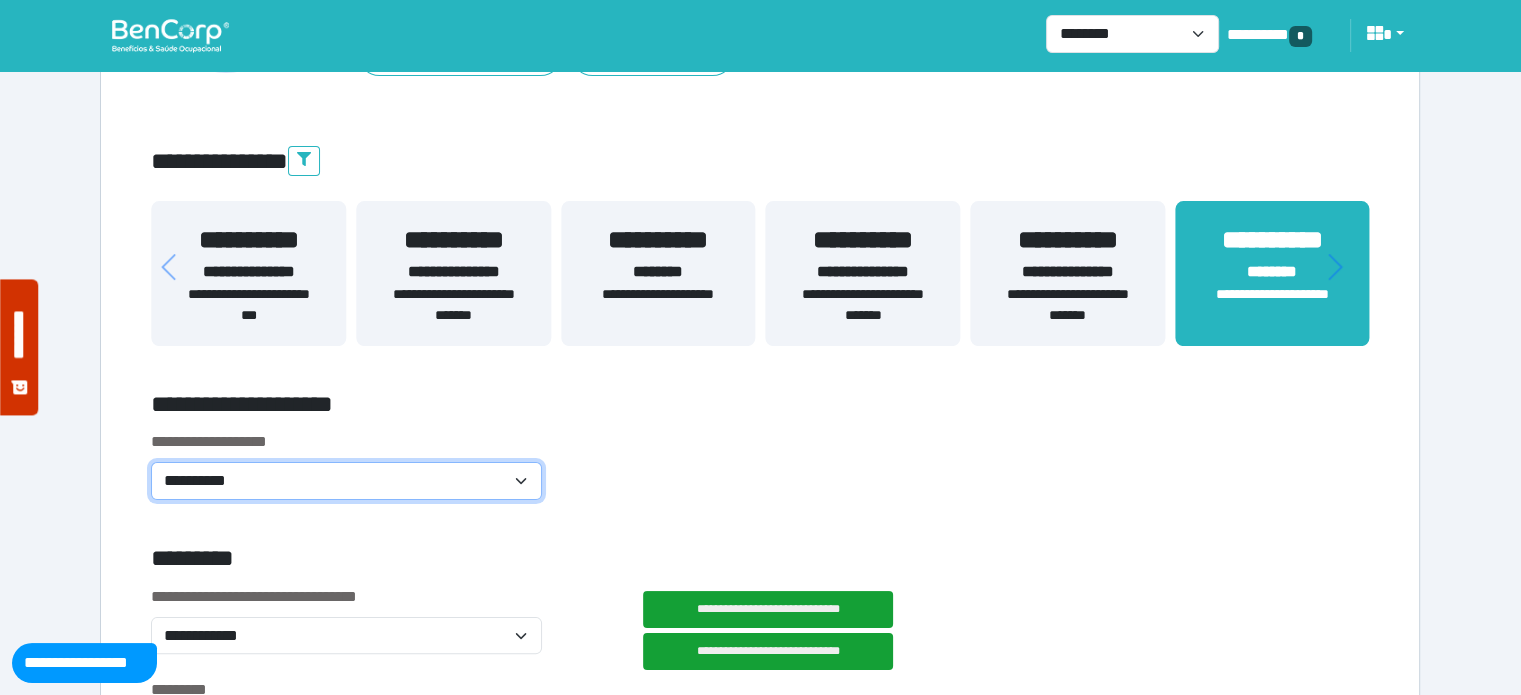 click on "**********" at bounding box center (346, 481) 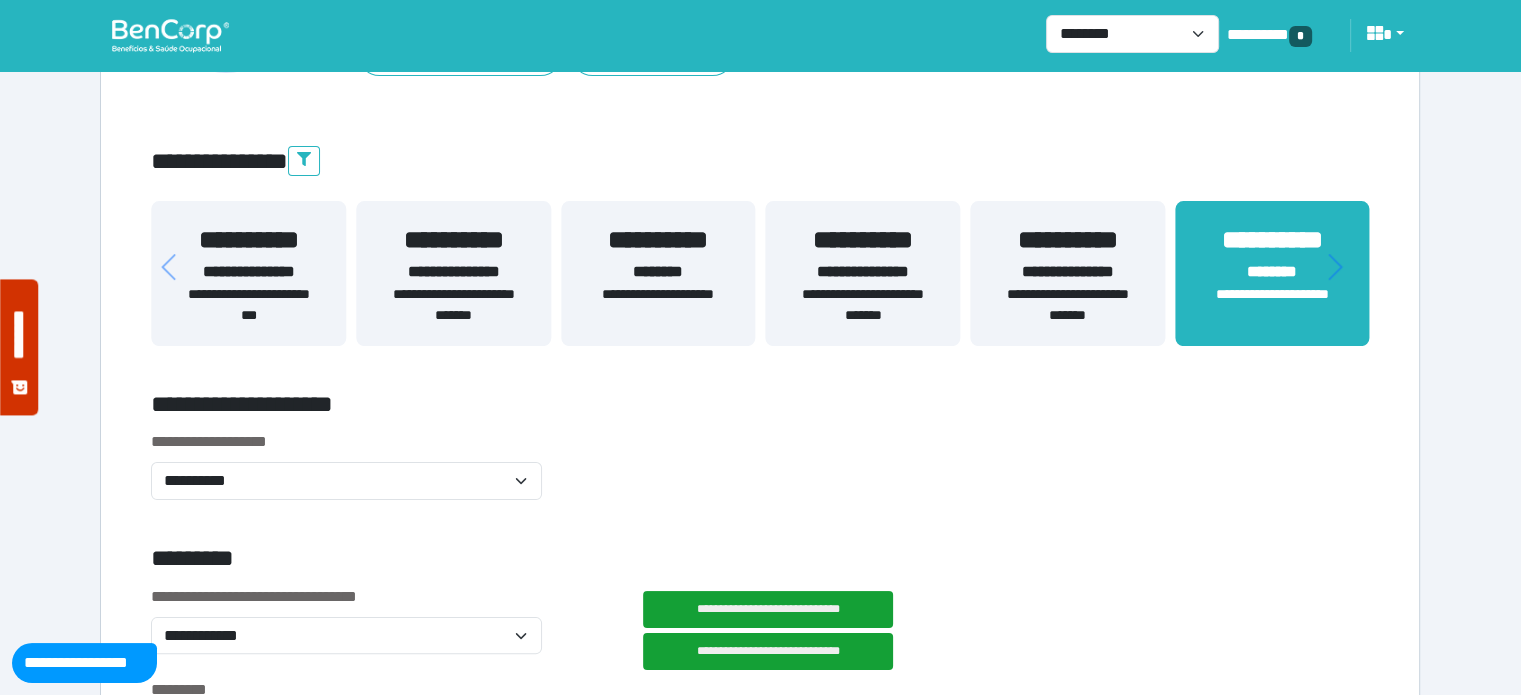 click on "**********" at bounding box center [760, 477] 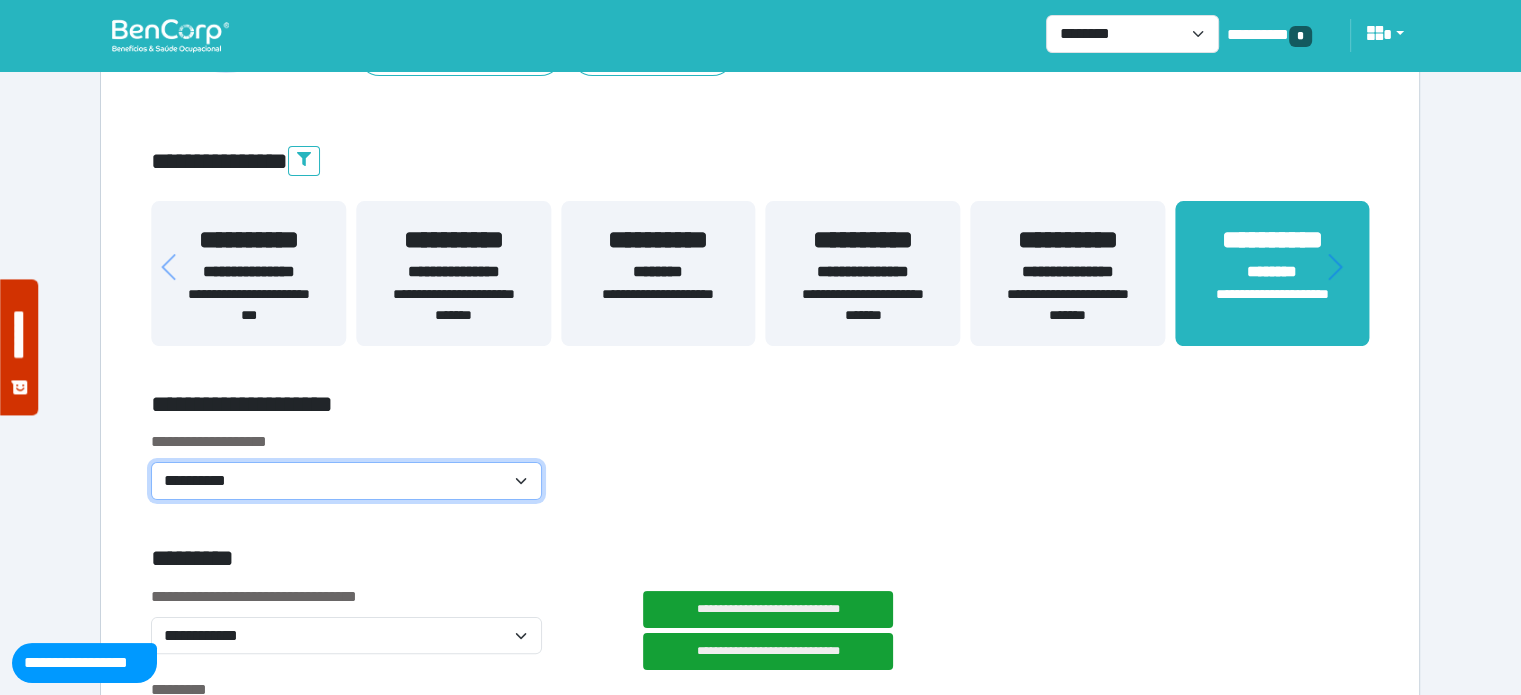 drag, startPoint x: 507, startPoint y: 471, endPoint x: 545, endPoint y: 471, distance: 38 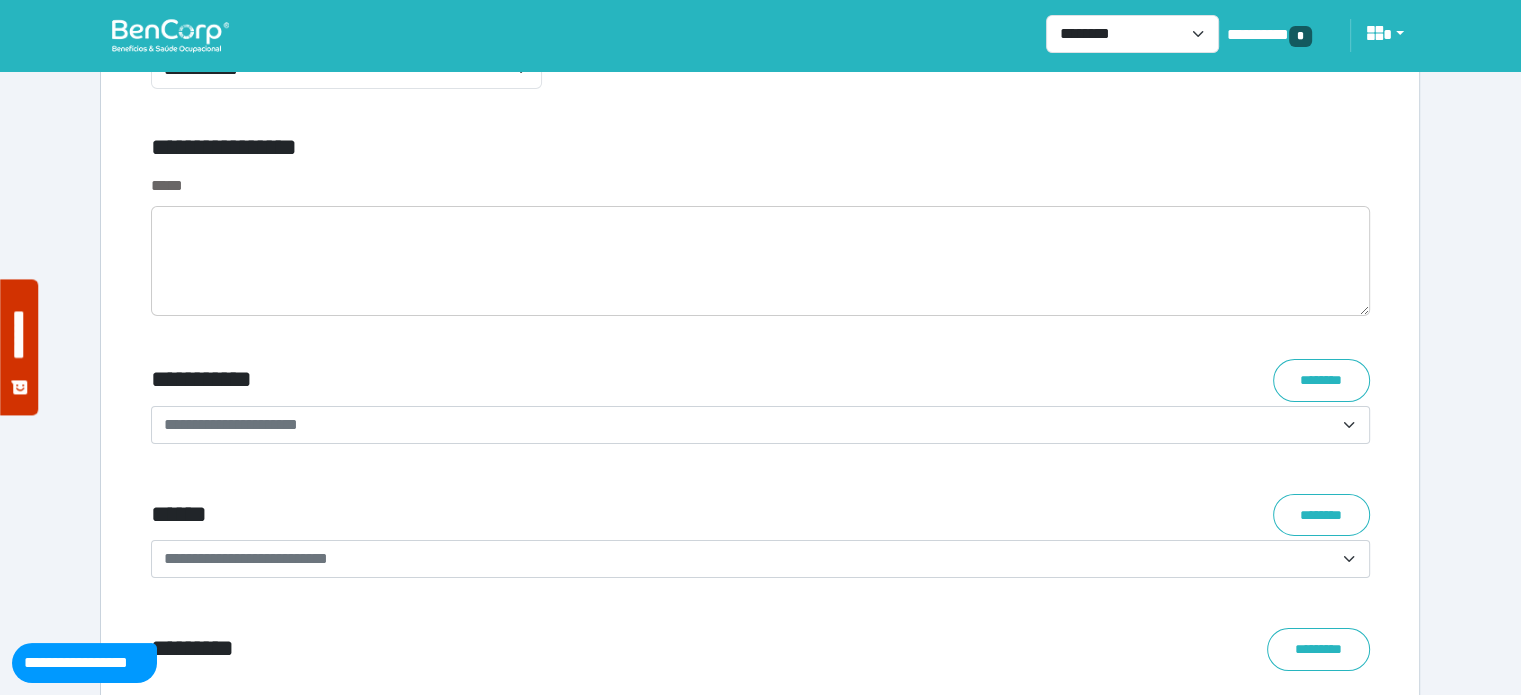 scroll, scrollTop: 6900, scrollLeft: 0, axis: vertical 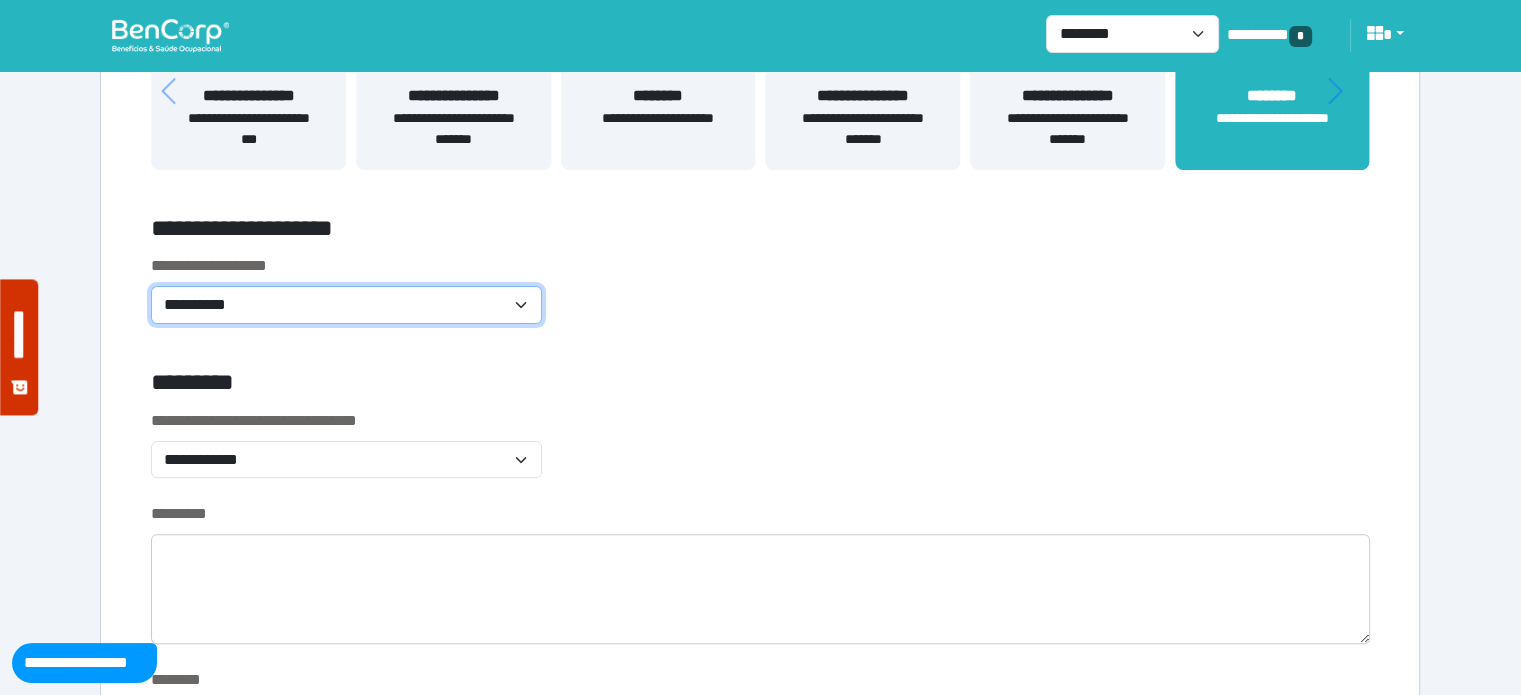 click on "**********" at bounding box center [346, 305] 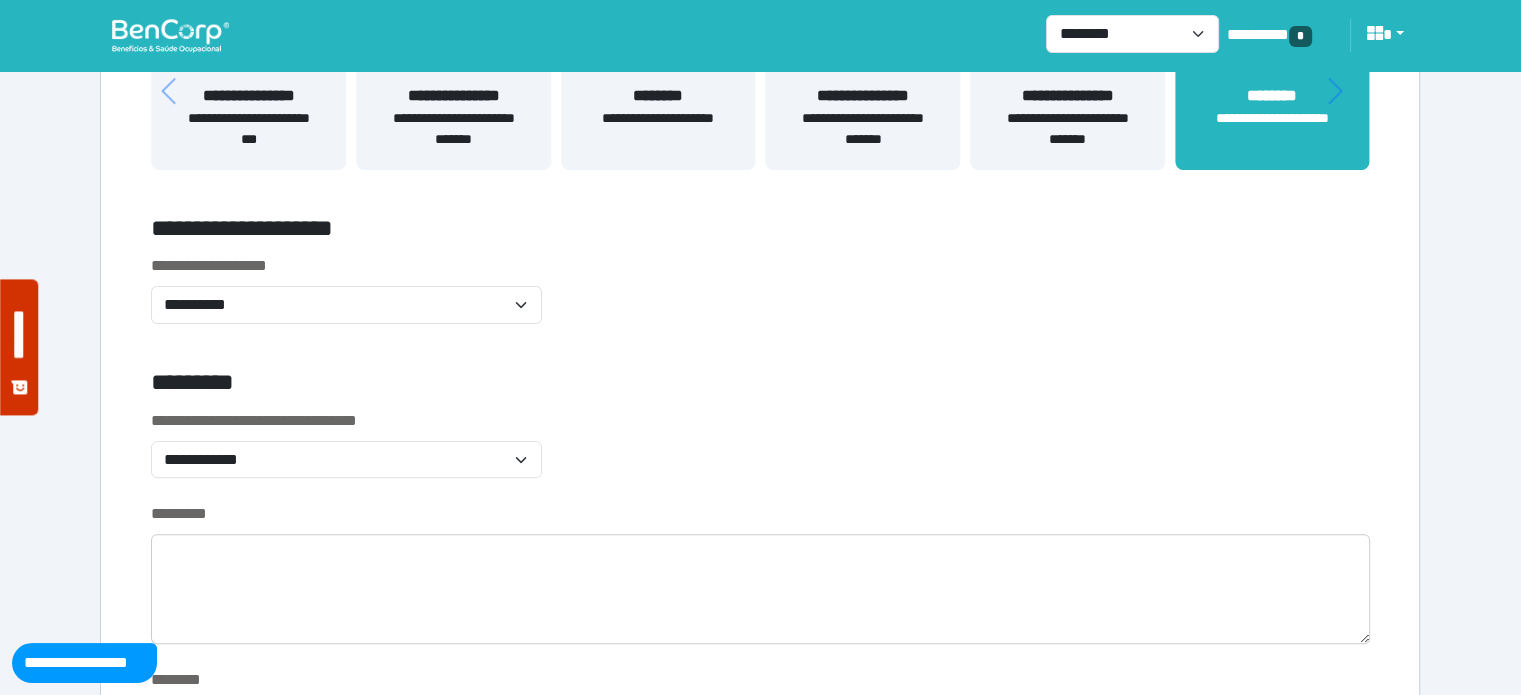 click at bounding box center (1175, 386) 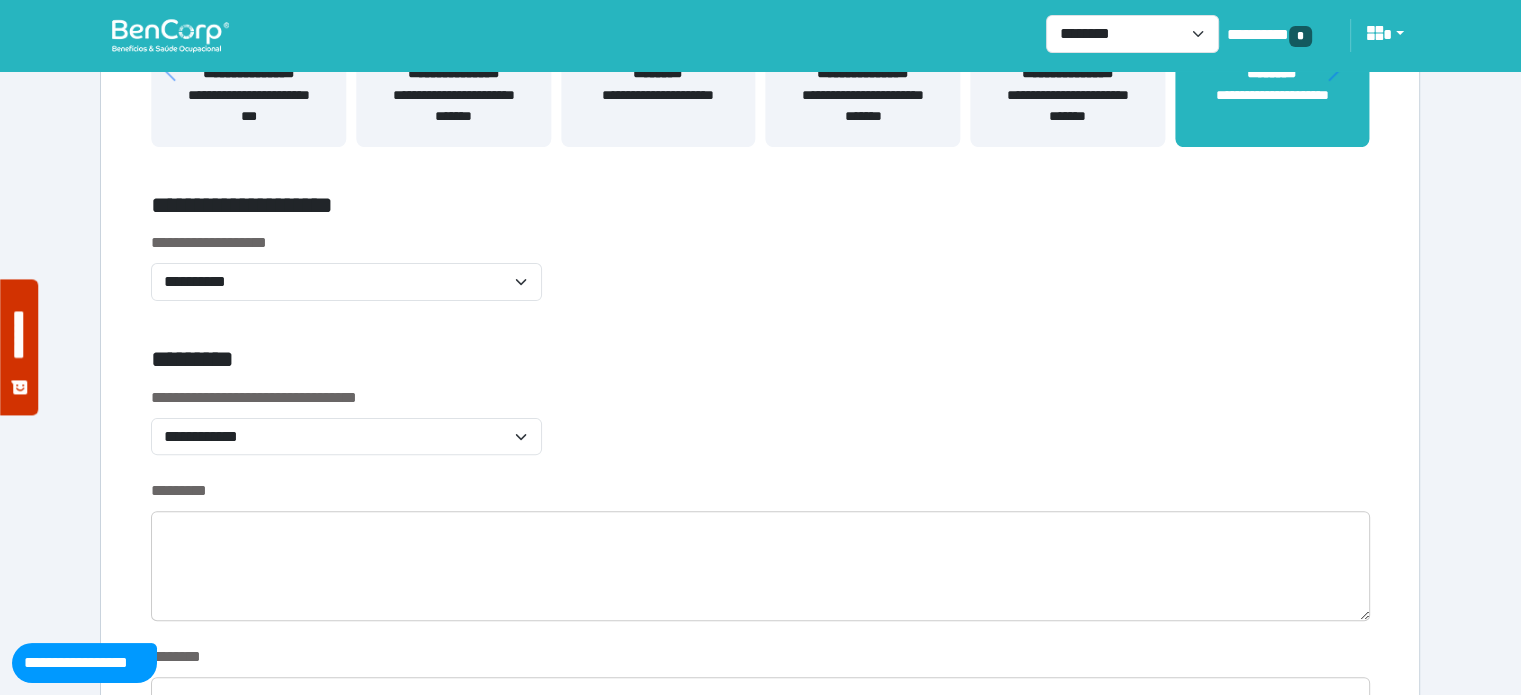 scroll, scrollTop: 500, scrollLeft: 0, axis: vertical 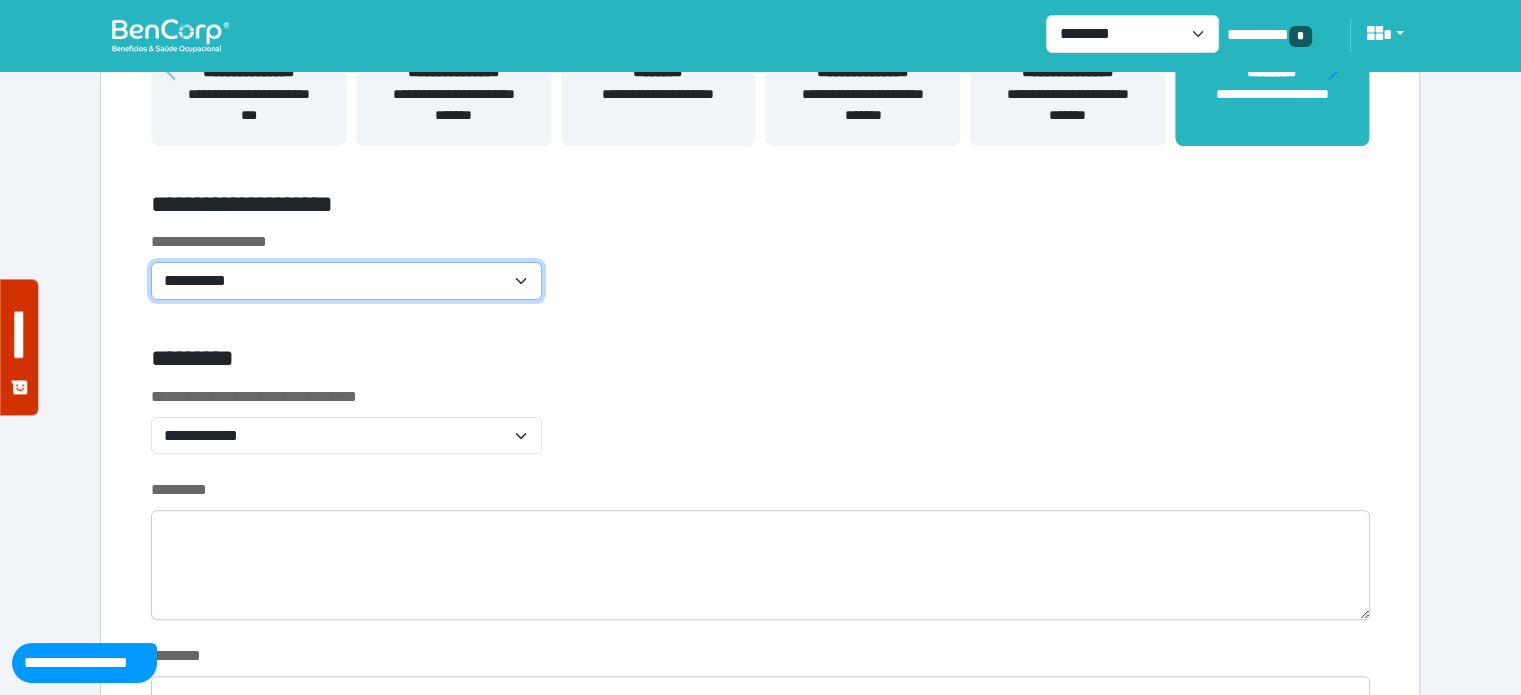 click on "**********" at bounding box center (346, 281) 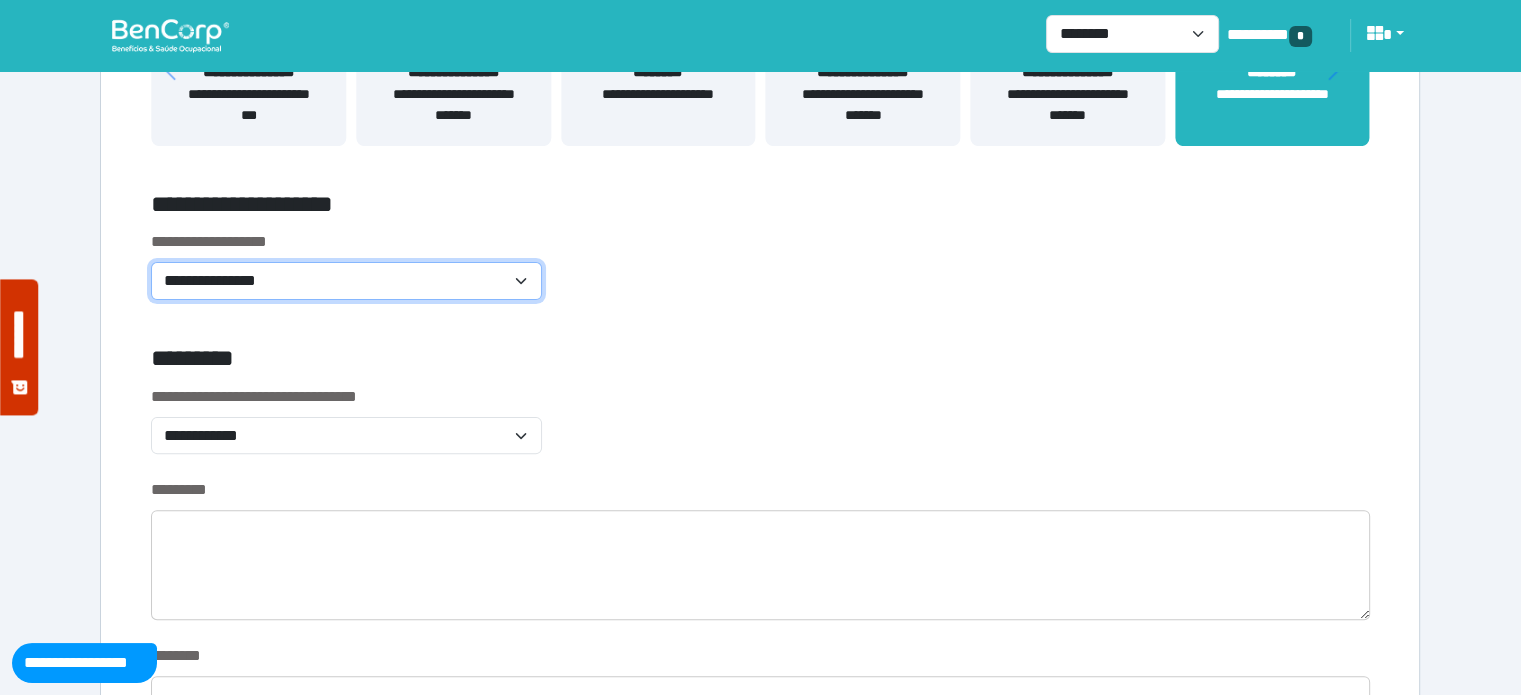 click on "**********" at bounding box center [346, 281] 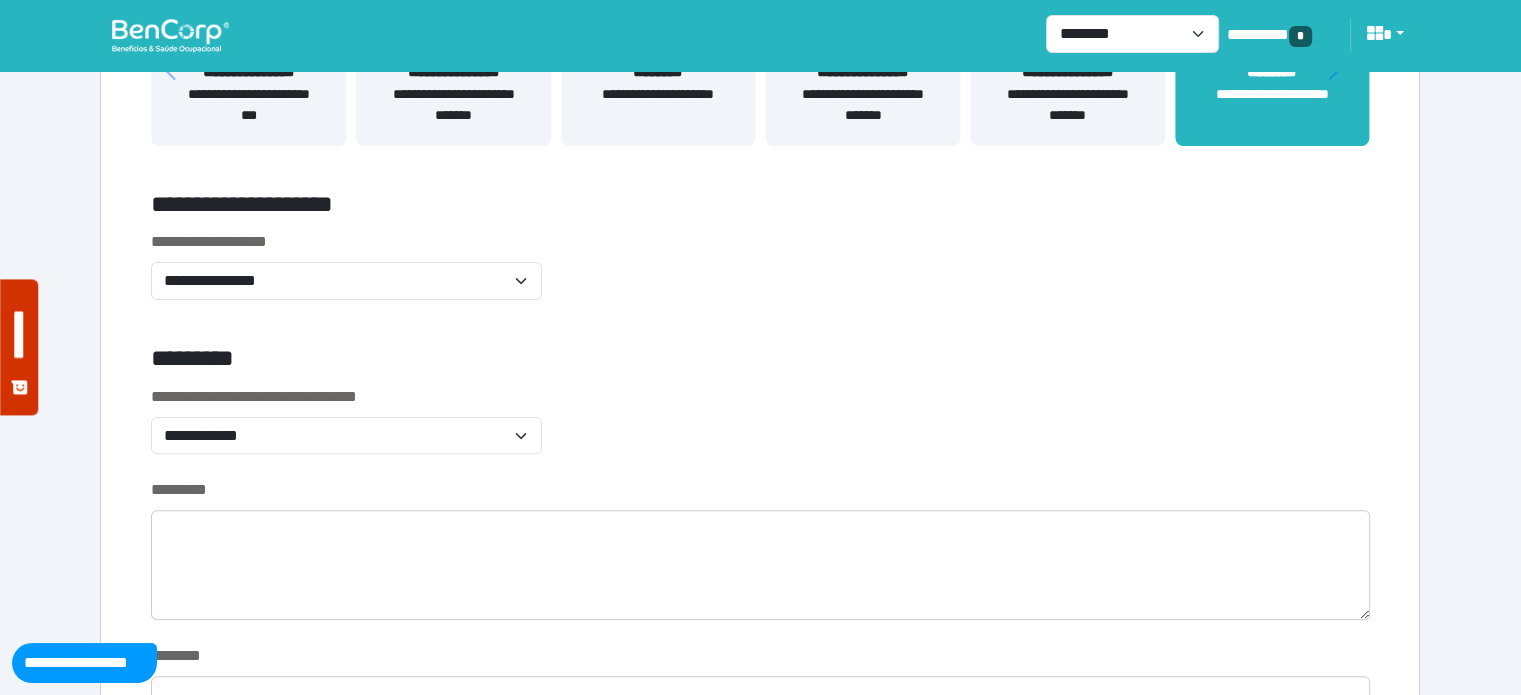 click at bounding box center [1175, 362] 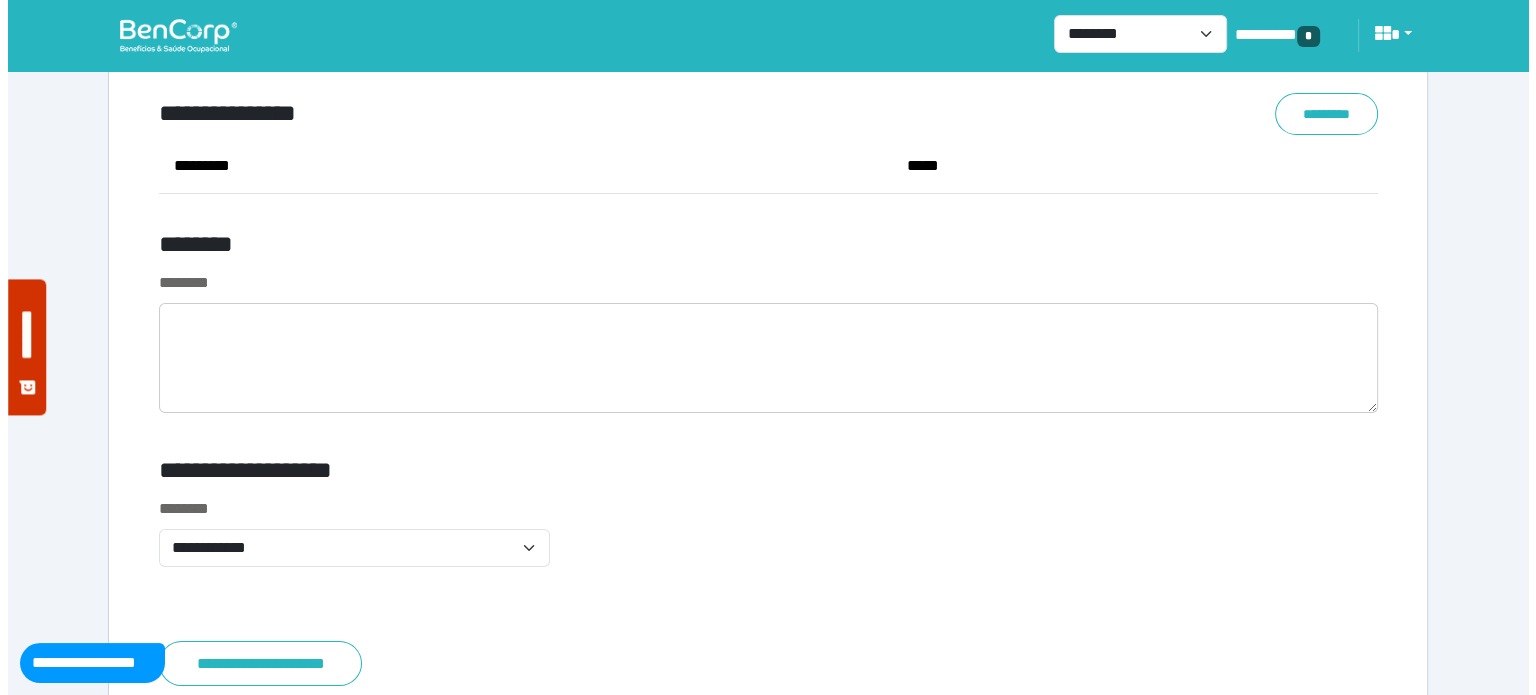 scroll, scrollTop: 7600, scrollLeft: 0, axis: vertical 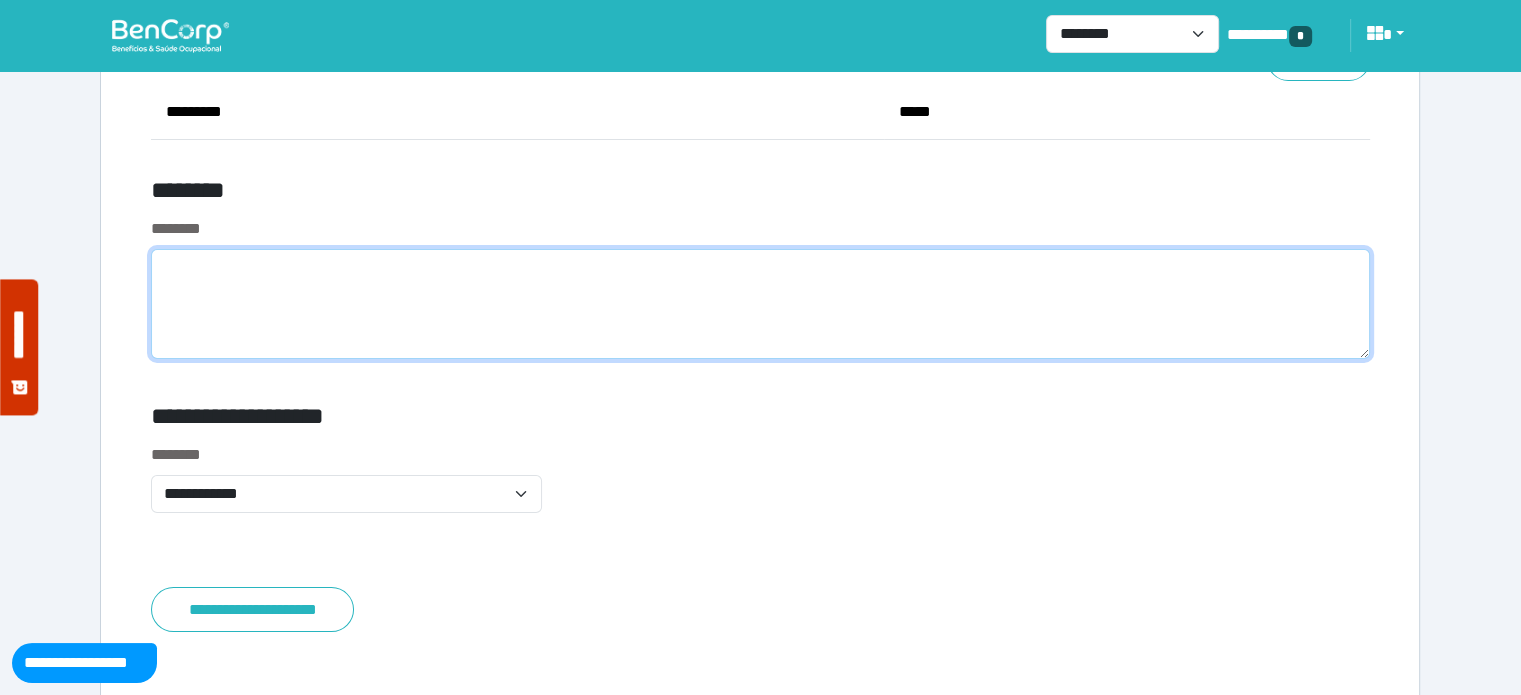click at bounding box center (760, 304) 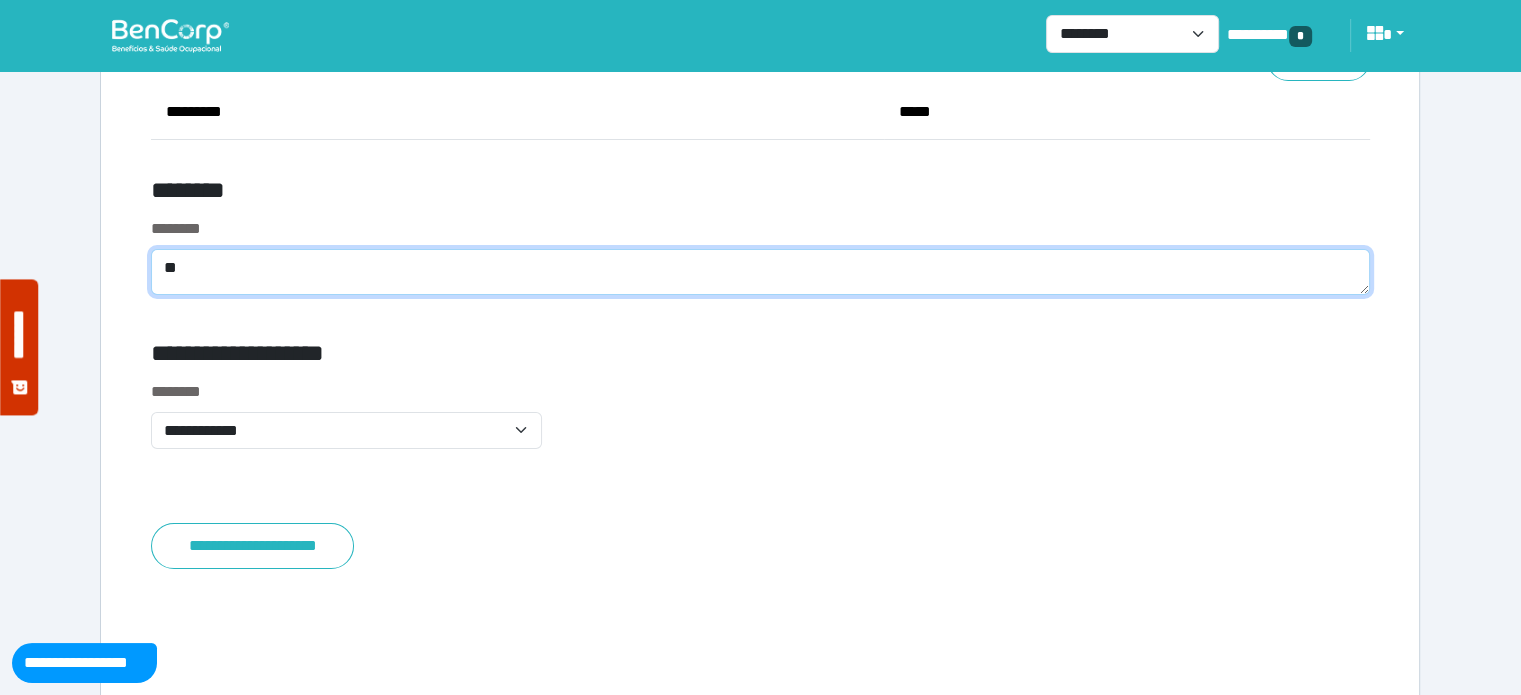 type on "*" 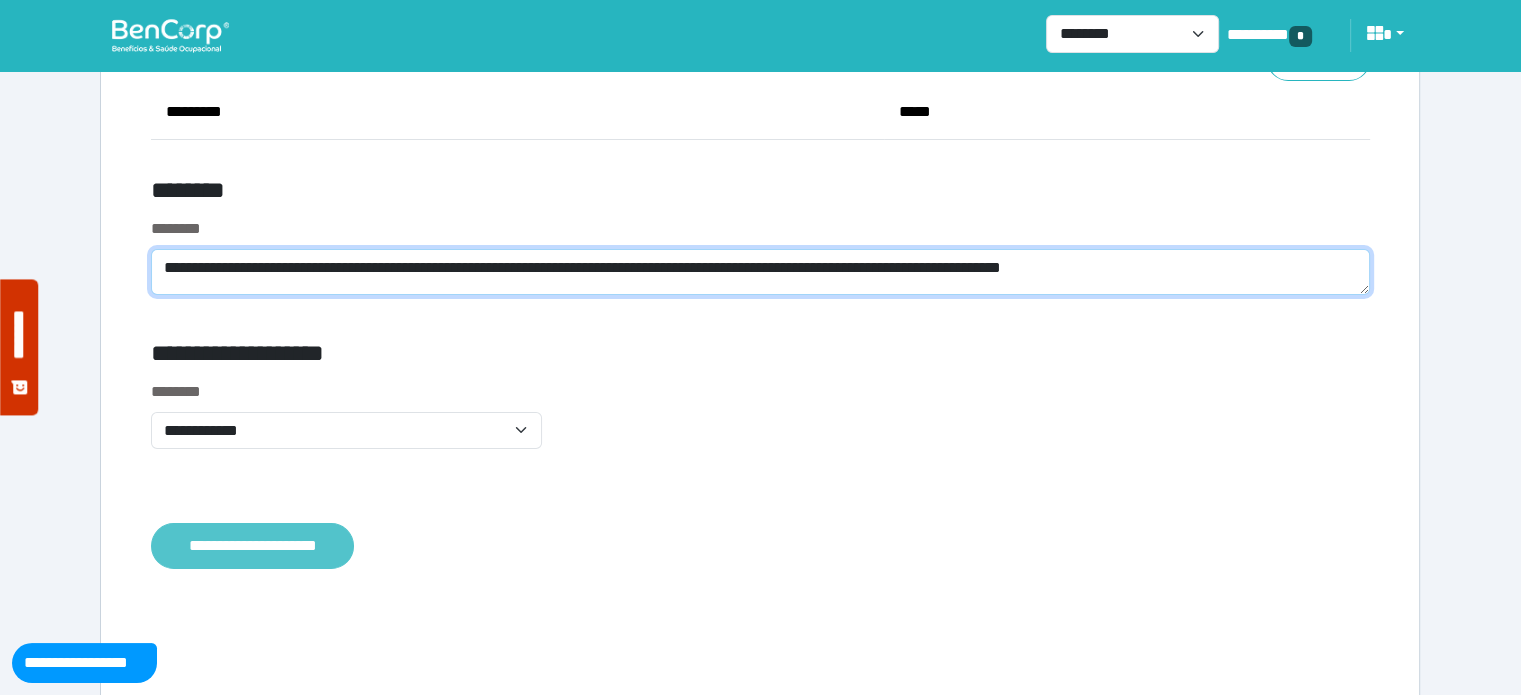 type on "**********" 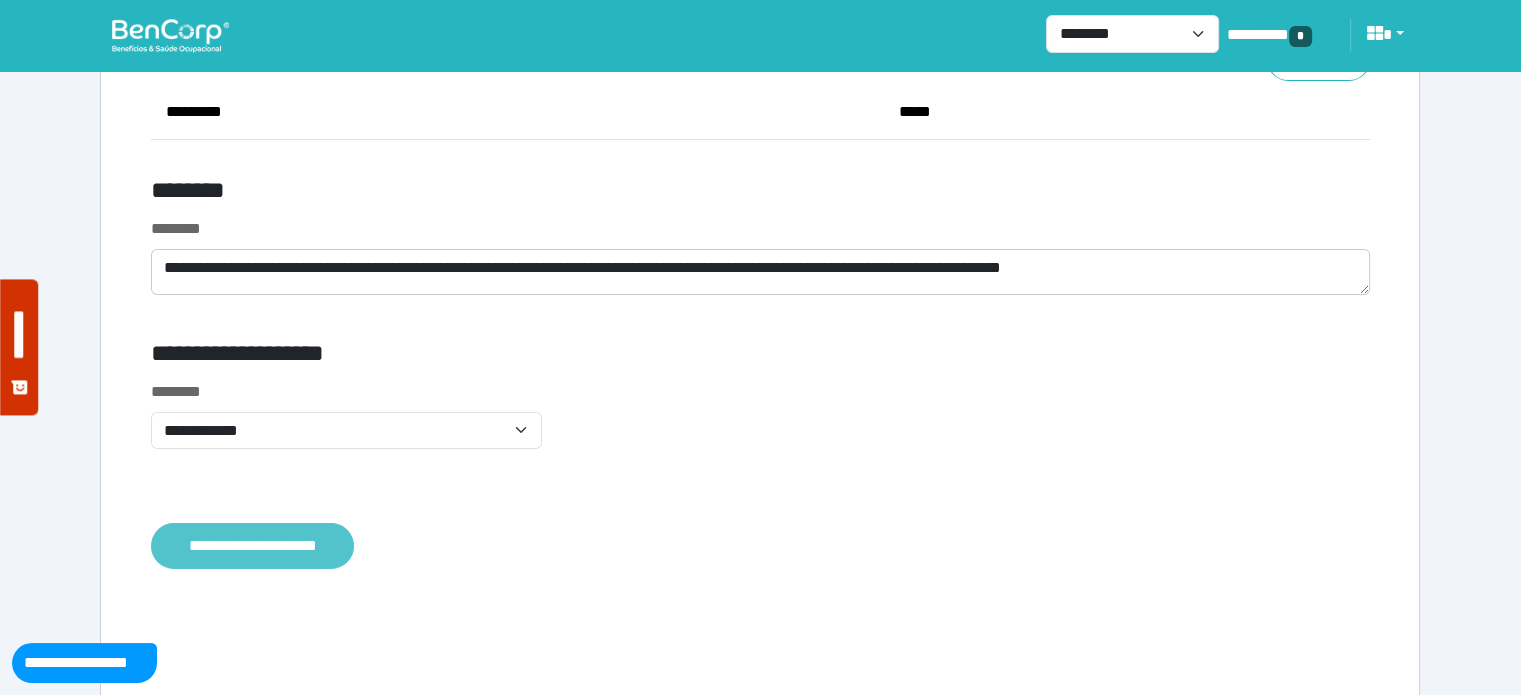 click on "**********" at bounding box center [252, 546] 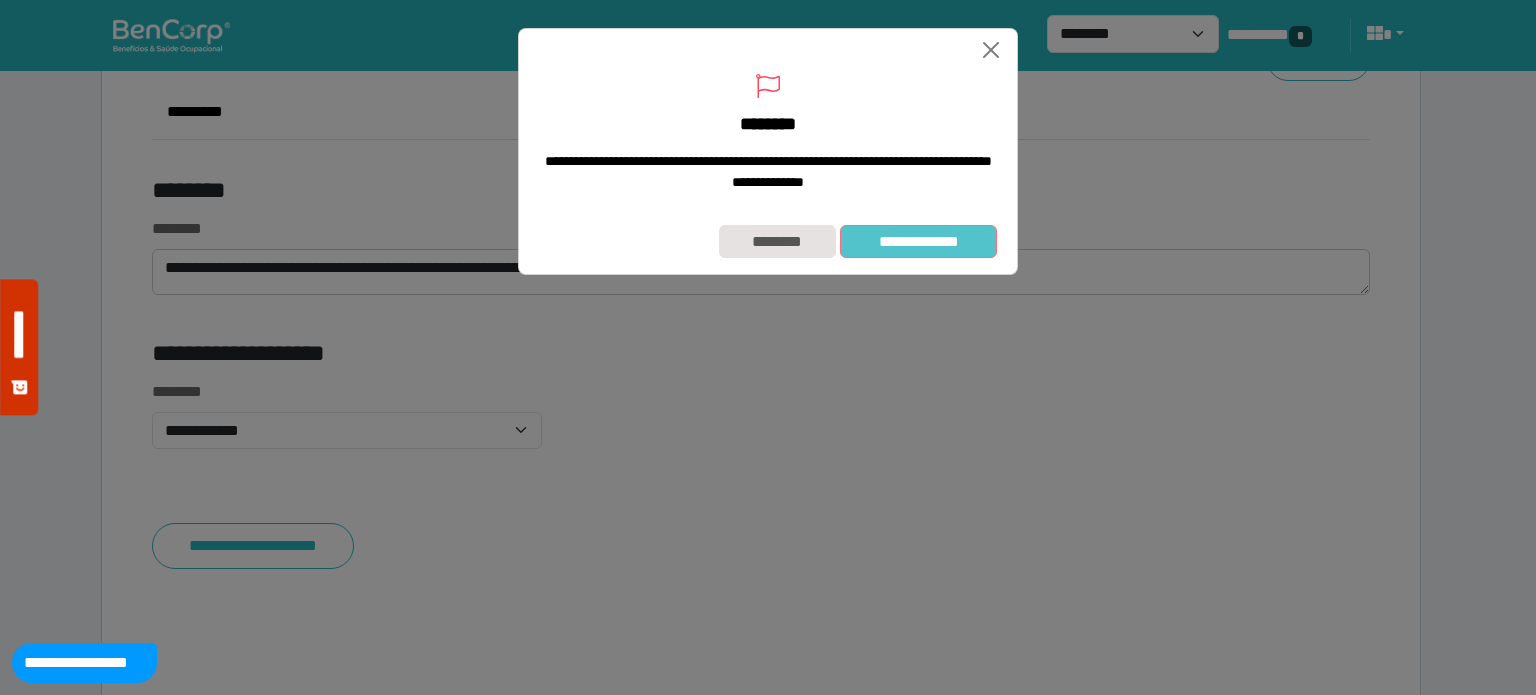 click on "**********" at bounding box center [918, 242] 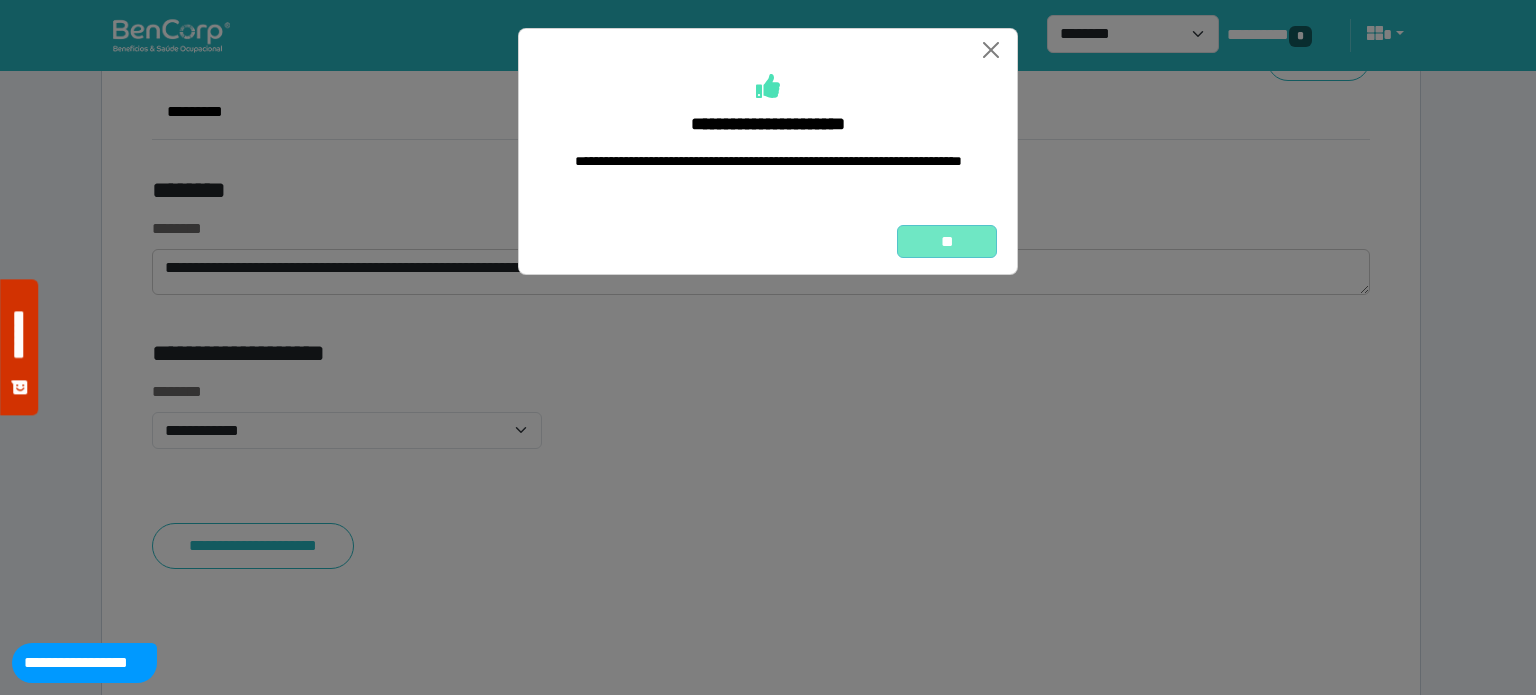 click on "**" at bounding box center [947, 242] 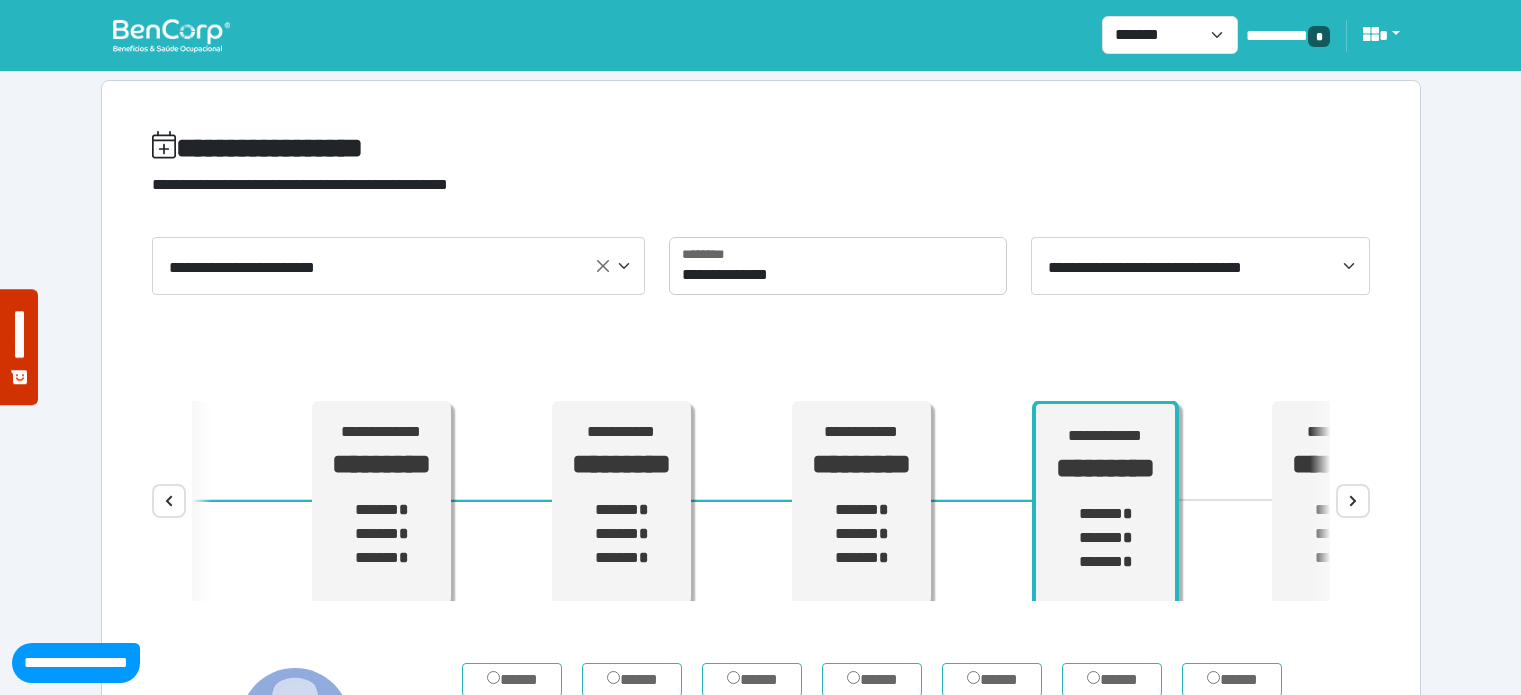 select on "*****" 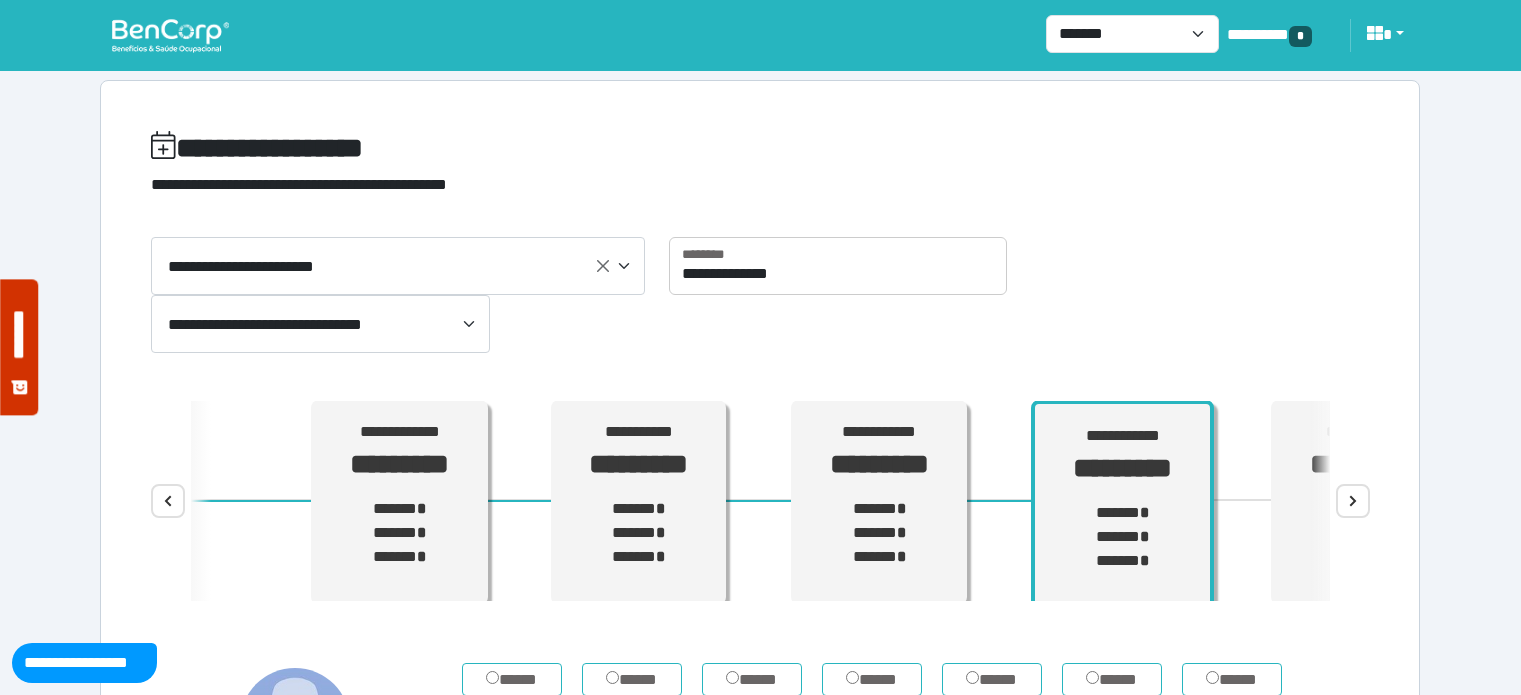 scroll, scrollTop: 0, scrollLeft: 0, axis: both 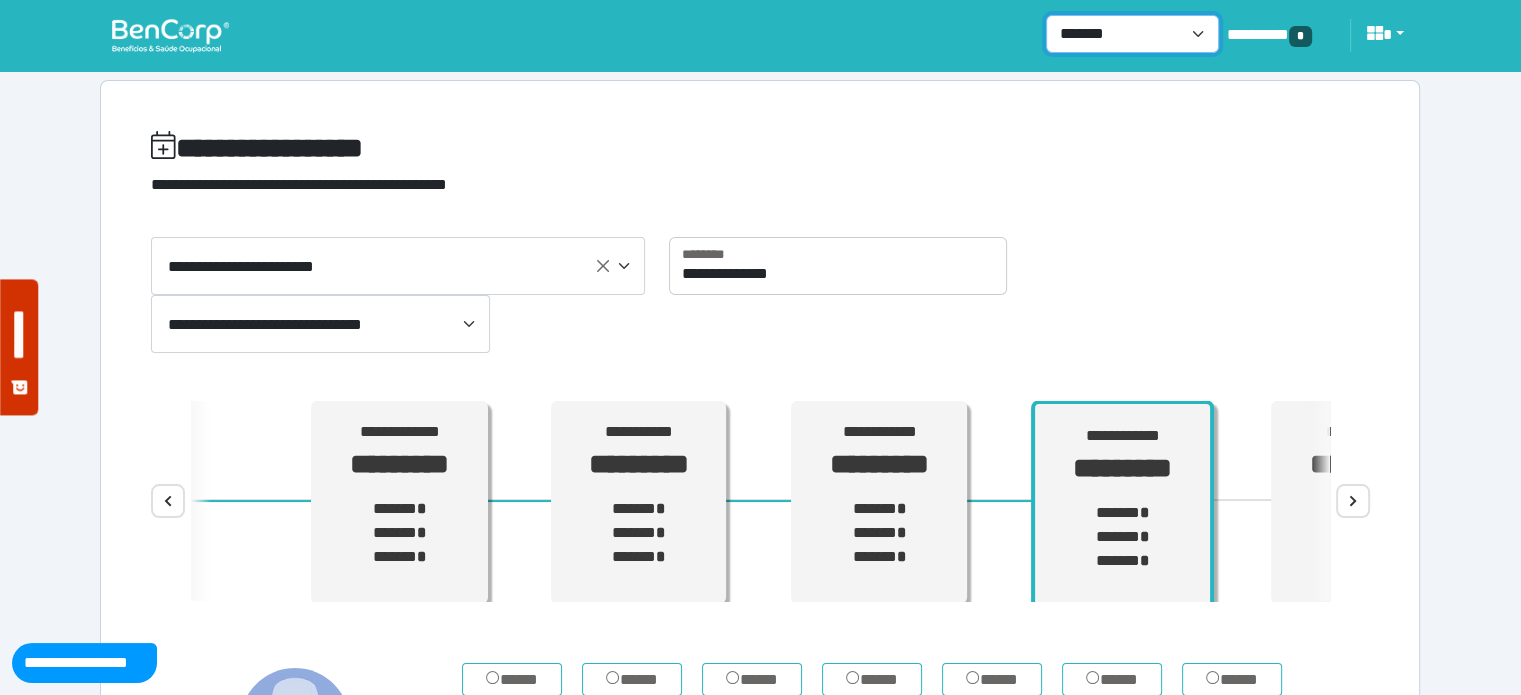 click on "**********" at bounding box center [1132, 34] 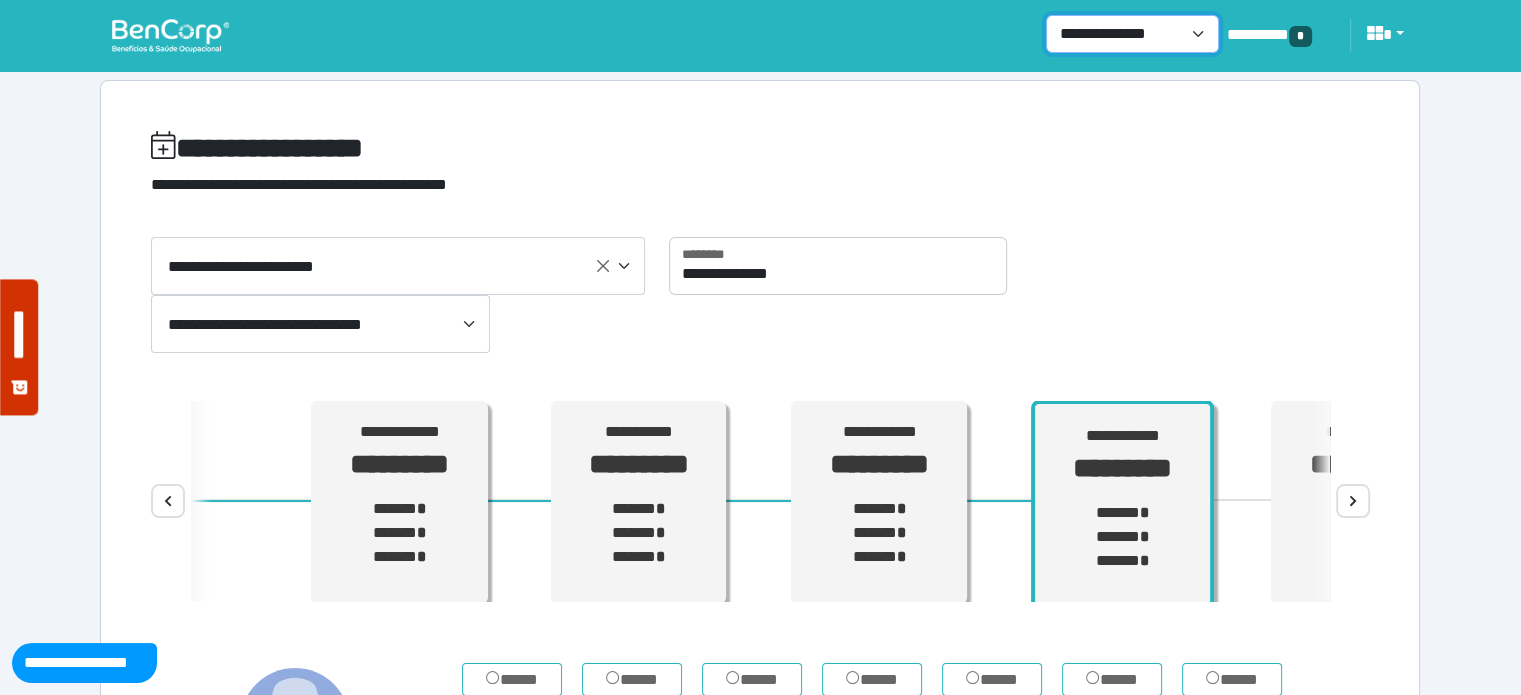 click on "**********" at bounding box center (1132, 34) 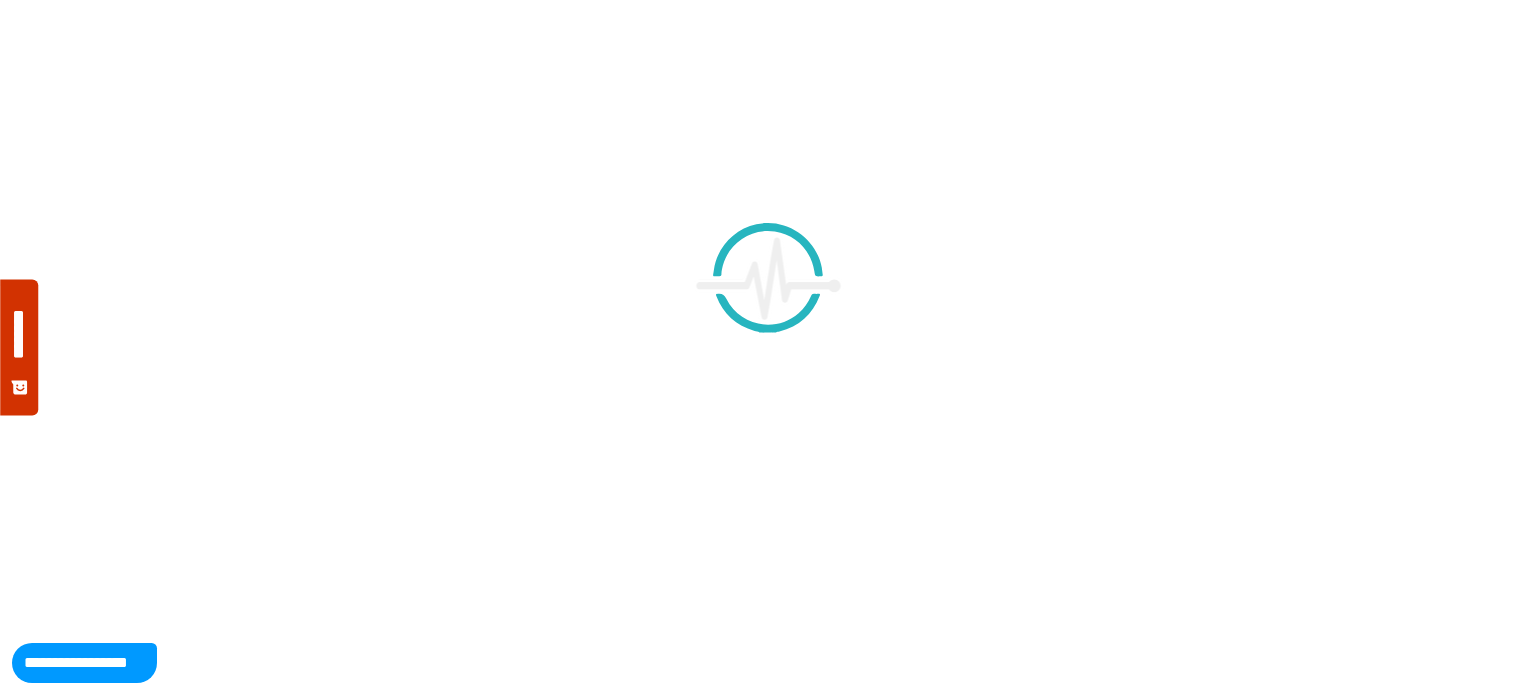 scroll, scrollTop: 0, scrollLeft: 0, axis: both 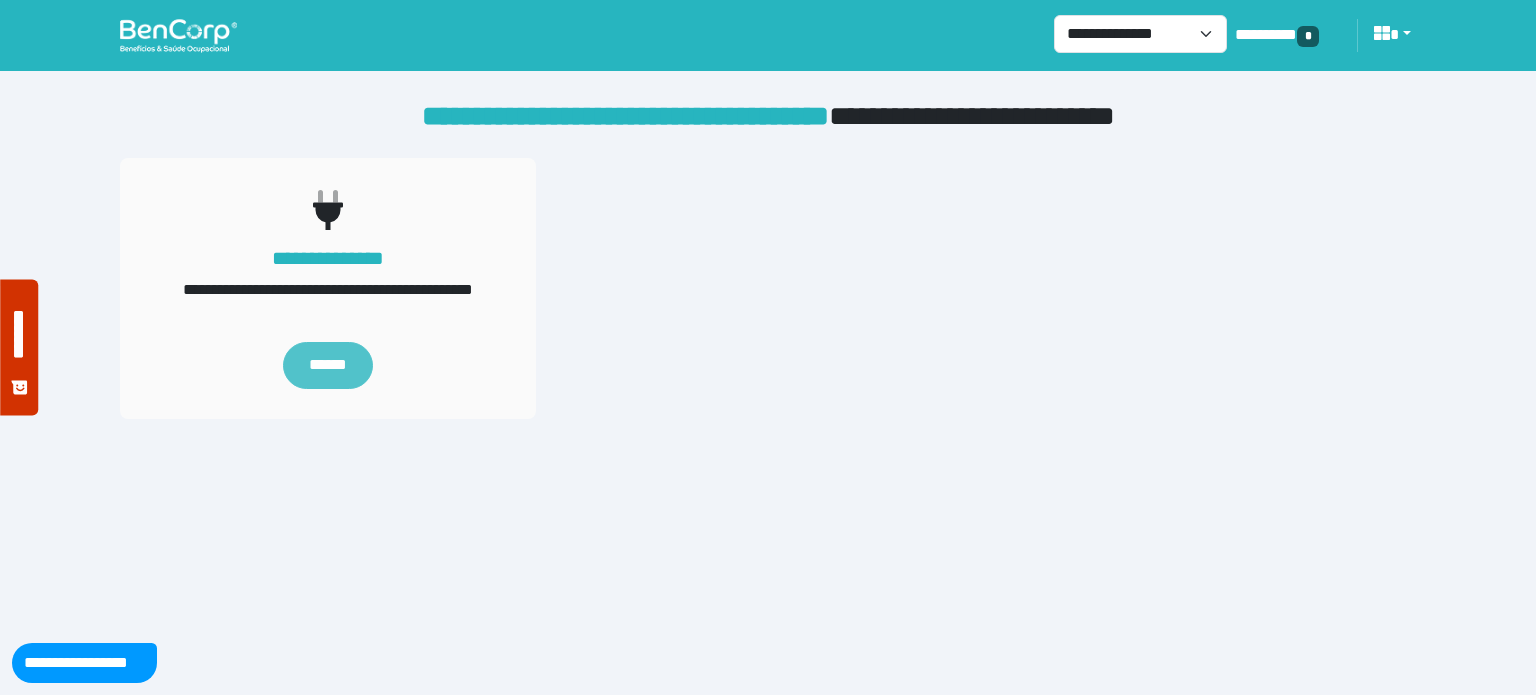 click on "******" at bounding box center (328, 366) 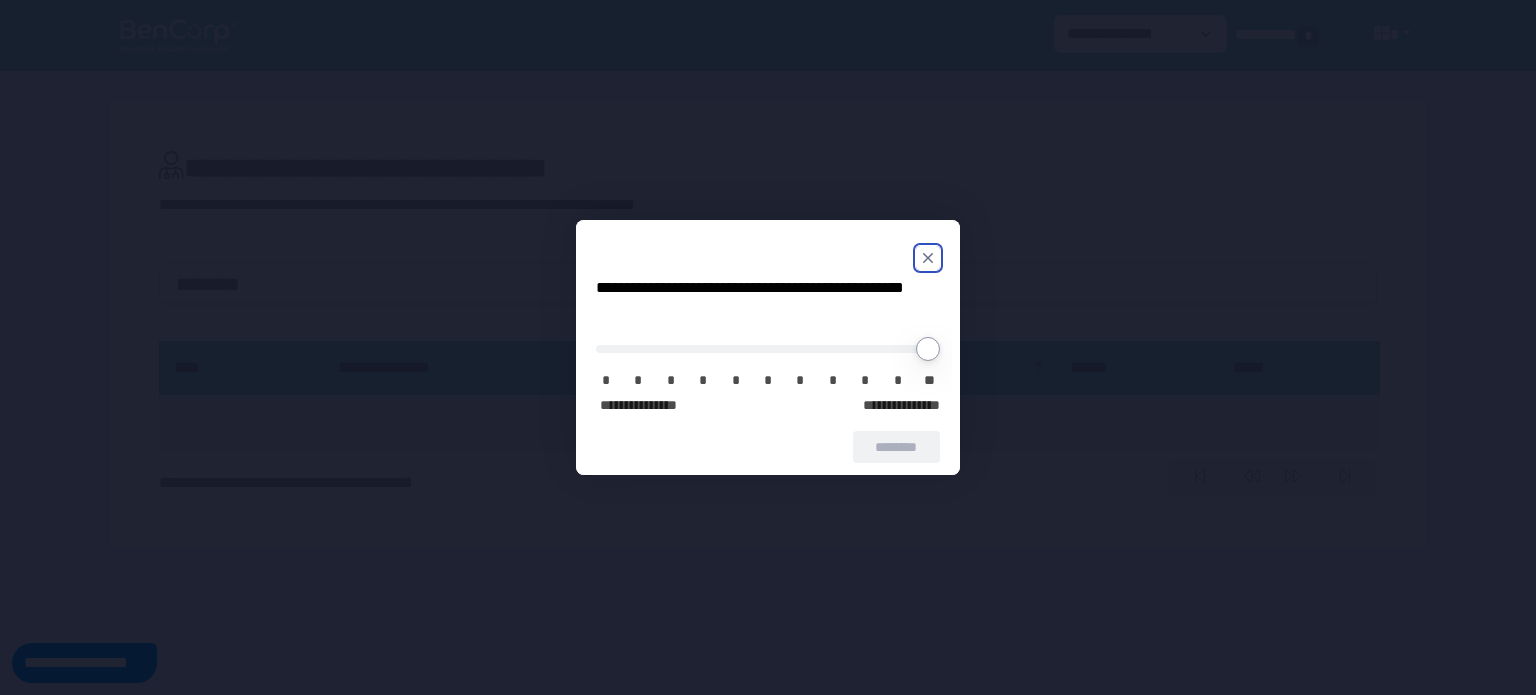scroll, scrollTop: 0, scrollLeft: 0, axis: both 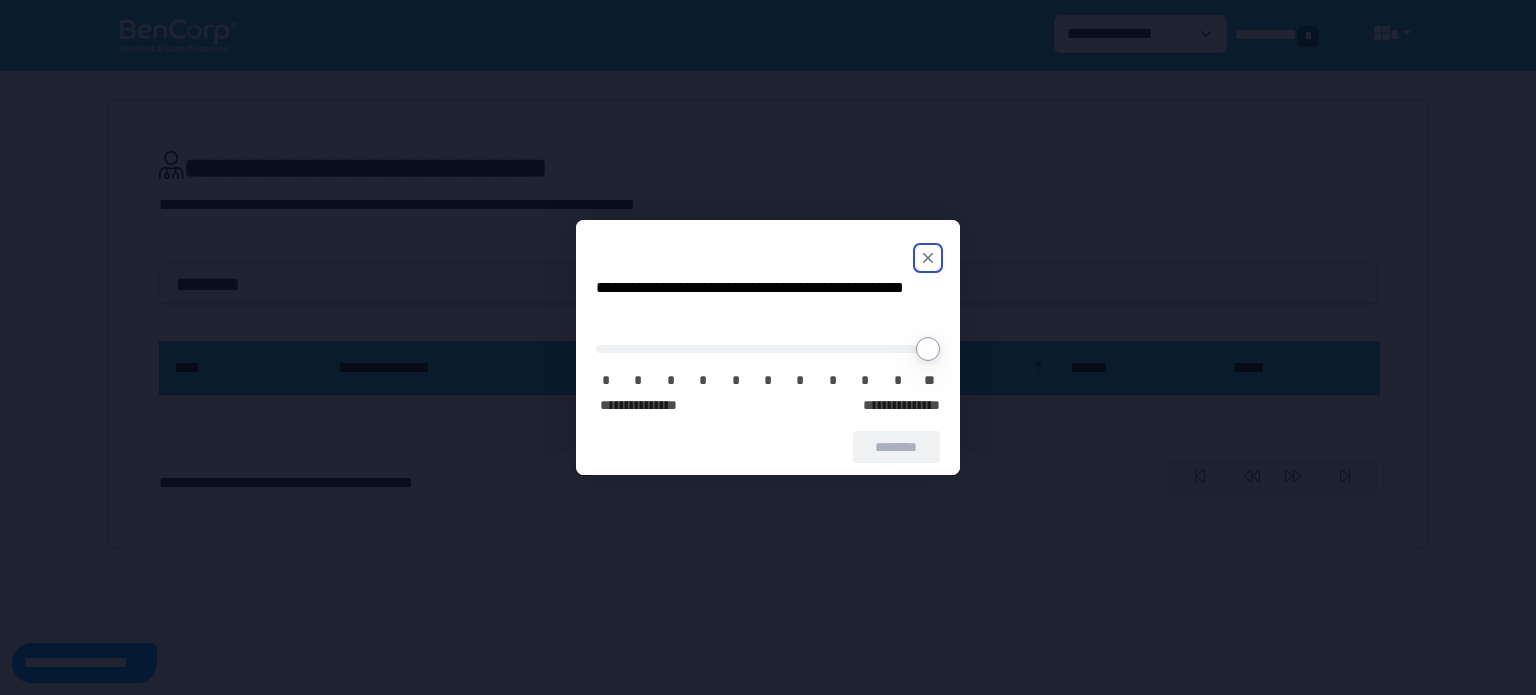 drag, startPoint x: 1411, startPoint y: 415, endPoint x: 1256, endPoint y: 395, distance: 156.285 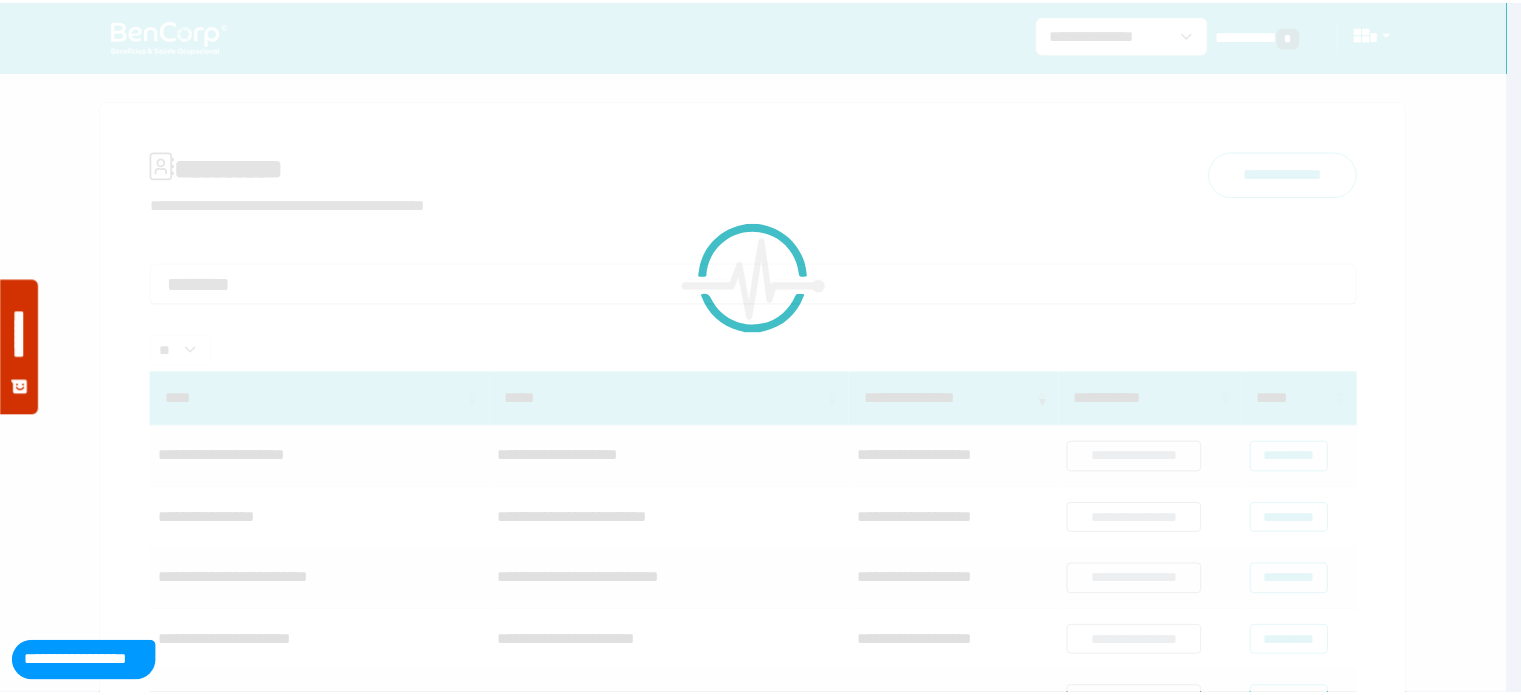 scroll, scrollTop: 0, scrollLeft: 0, axis: both 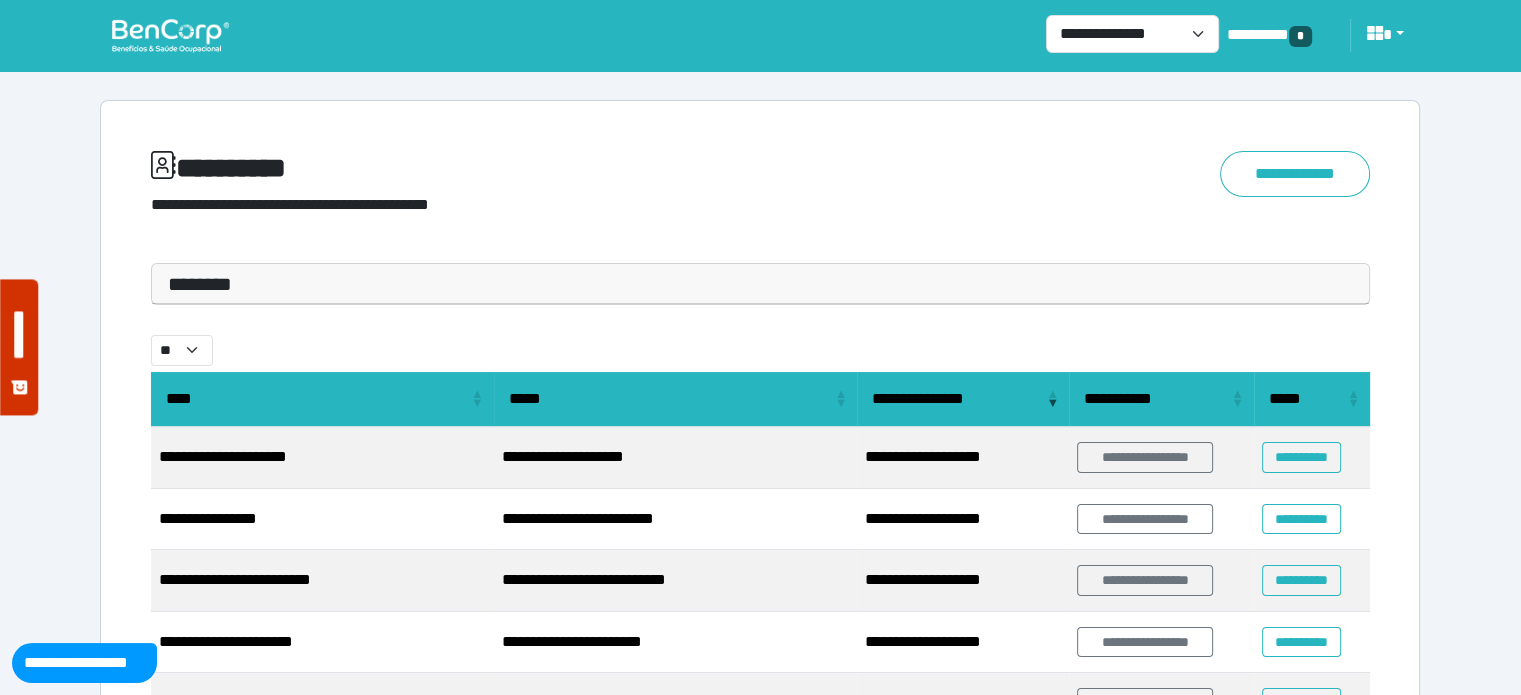 click at bounding box center (170, 35) 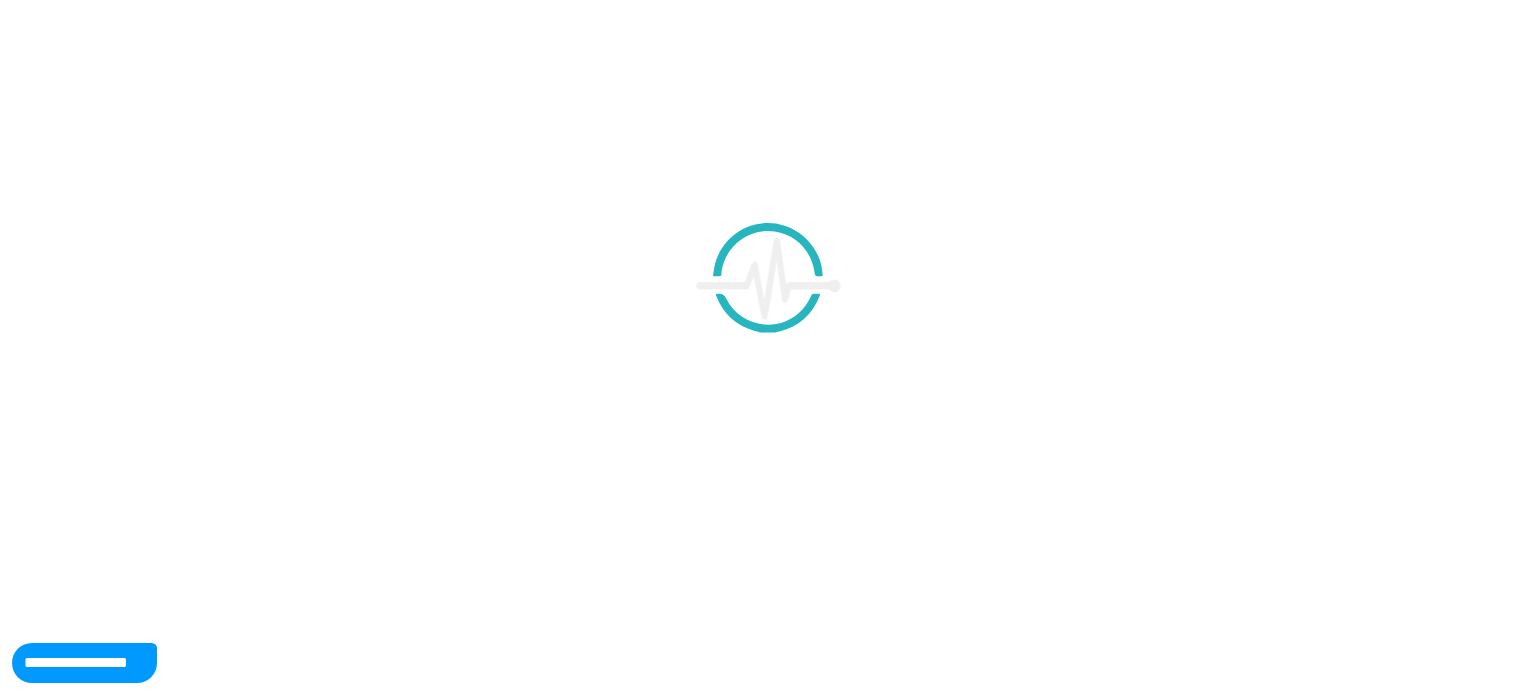 scroll, scrollTop: 0, scrollLeft: 0, axis: both 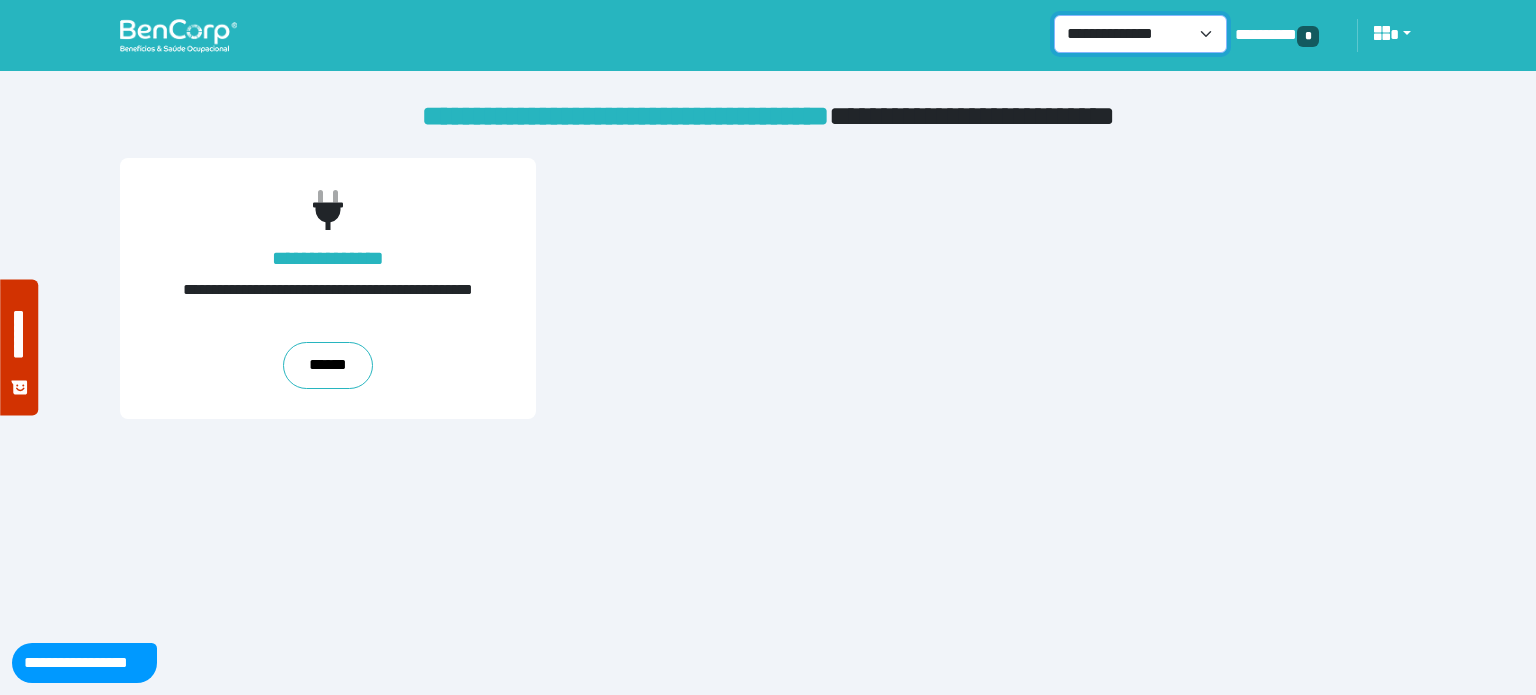 click on "**********" at bounding box center [1140, 34] 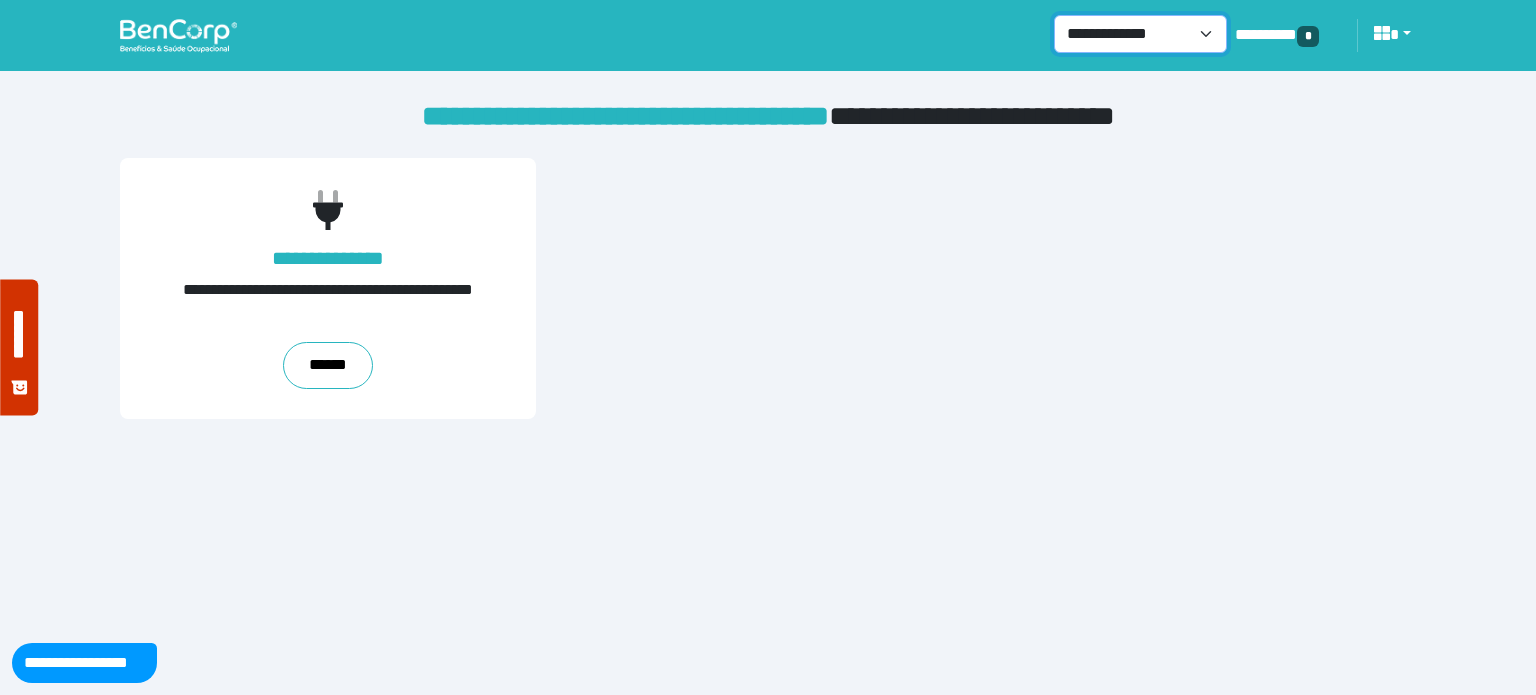 click on "**********" at bounding box center (1140, 34) 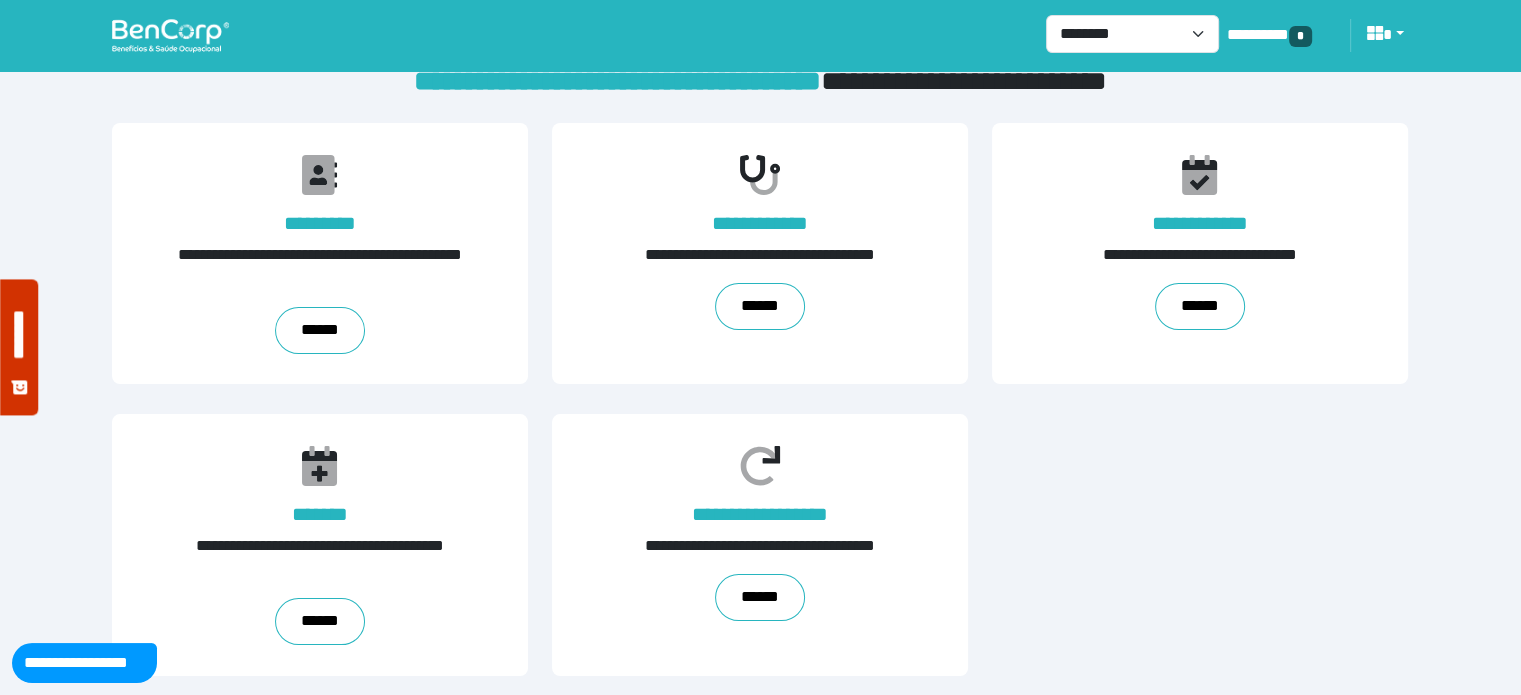 scroll, scrollTop: 36, scrollLeft: 0, axis: vertical 